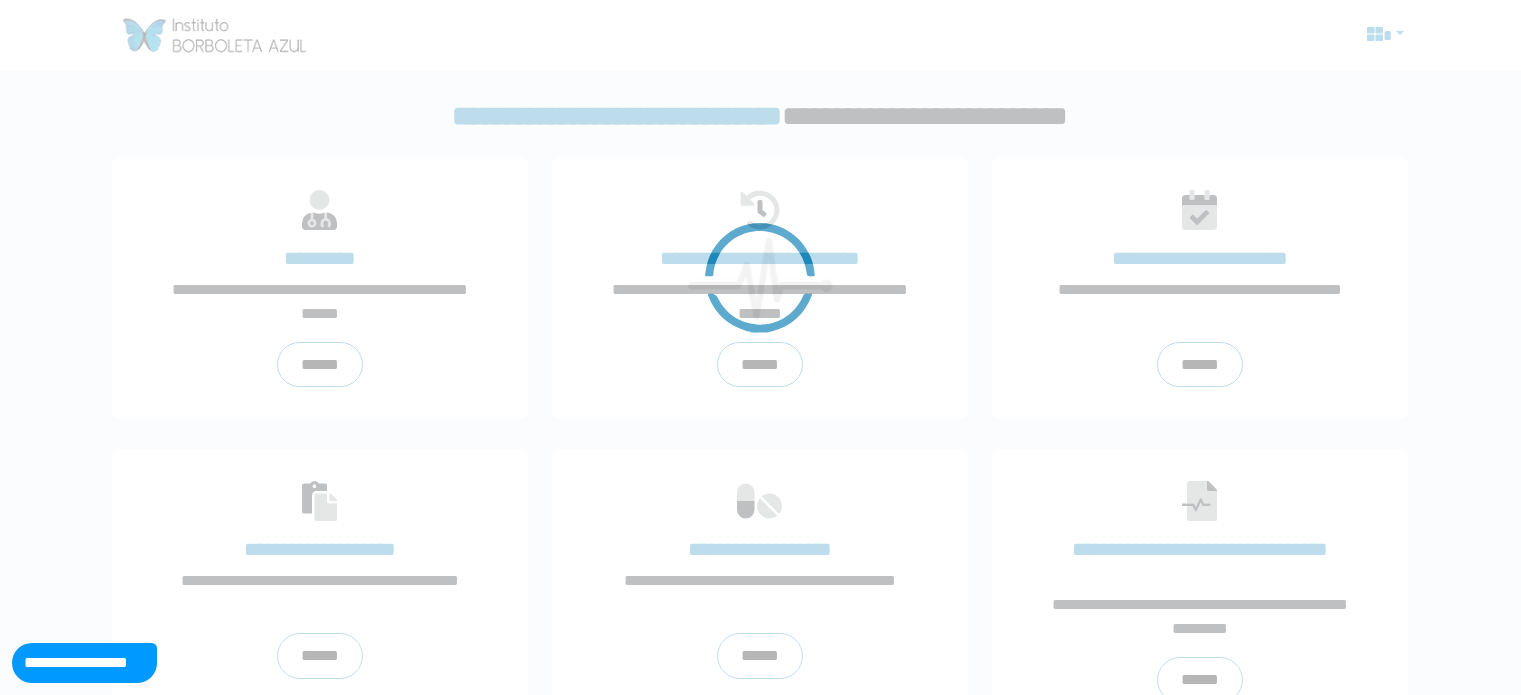 scroll, scrollTop: 0, scrollLeft: 0, axis: both 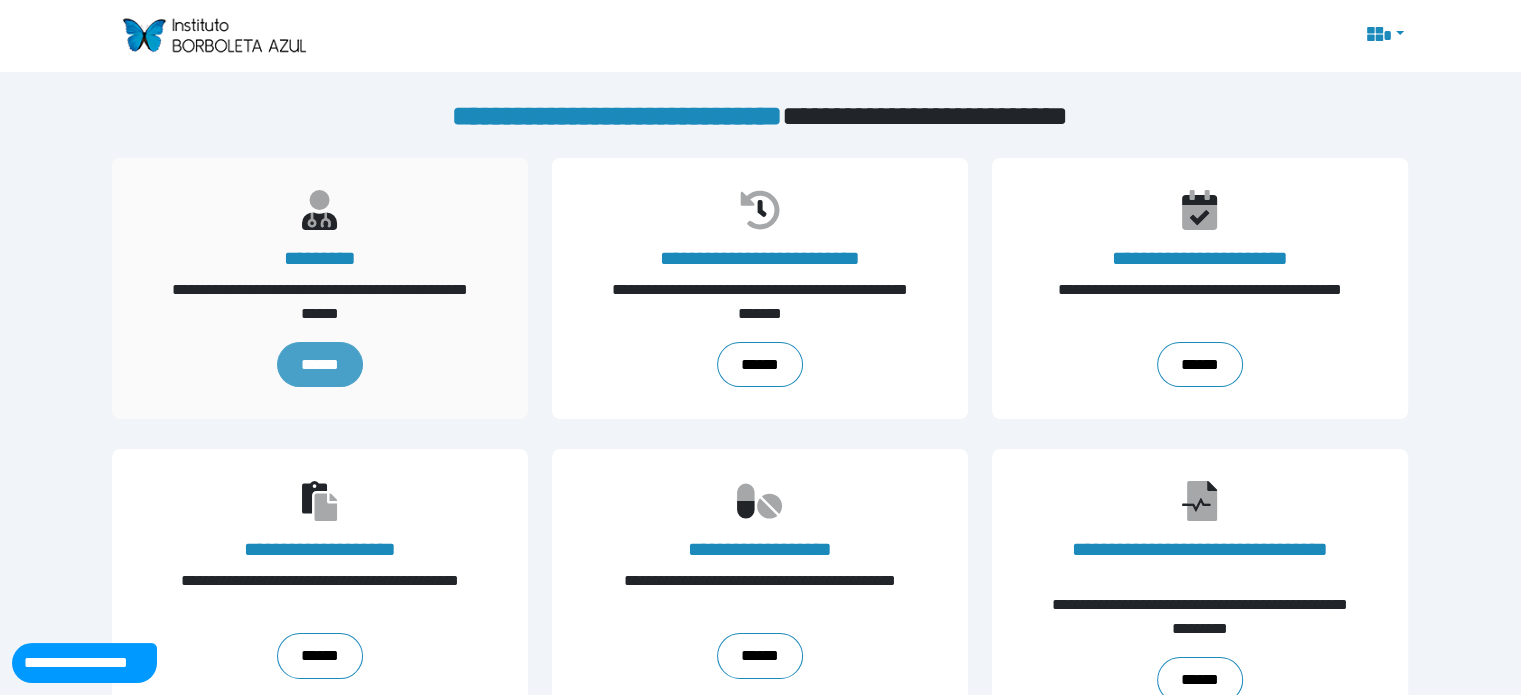 click on "******" at bounding box center [320, 365] 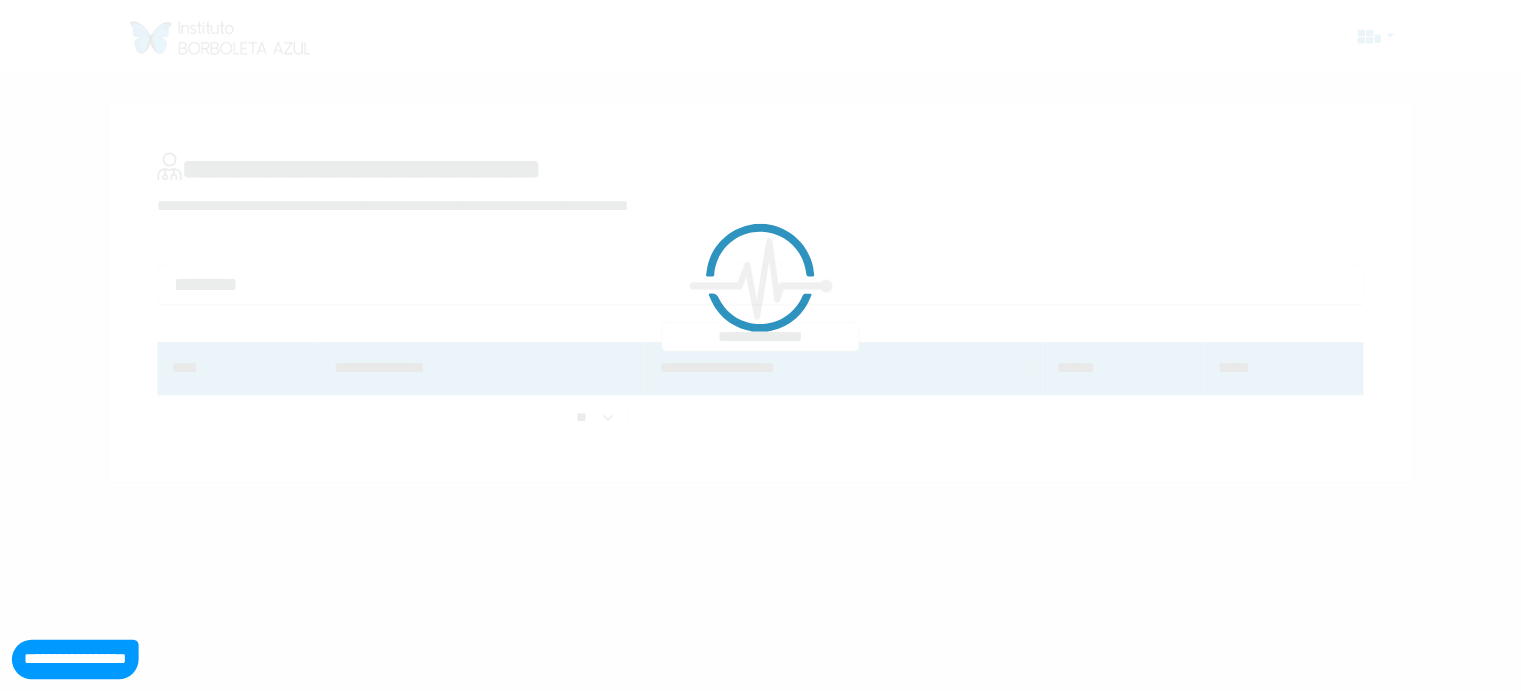 scroll, scrollTop: 0, scrollLeft: 0, axis: both 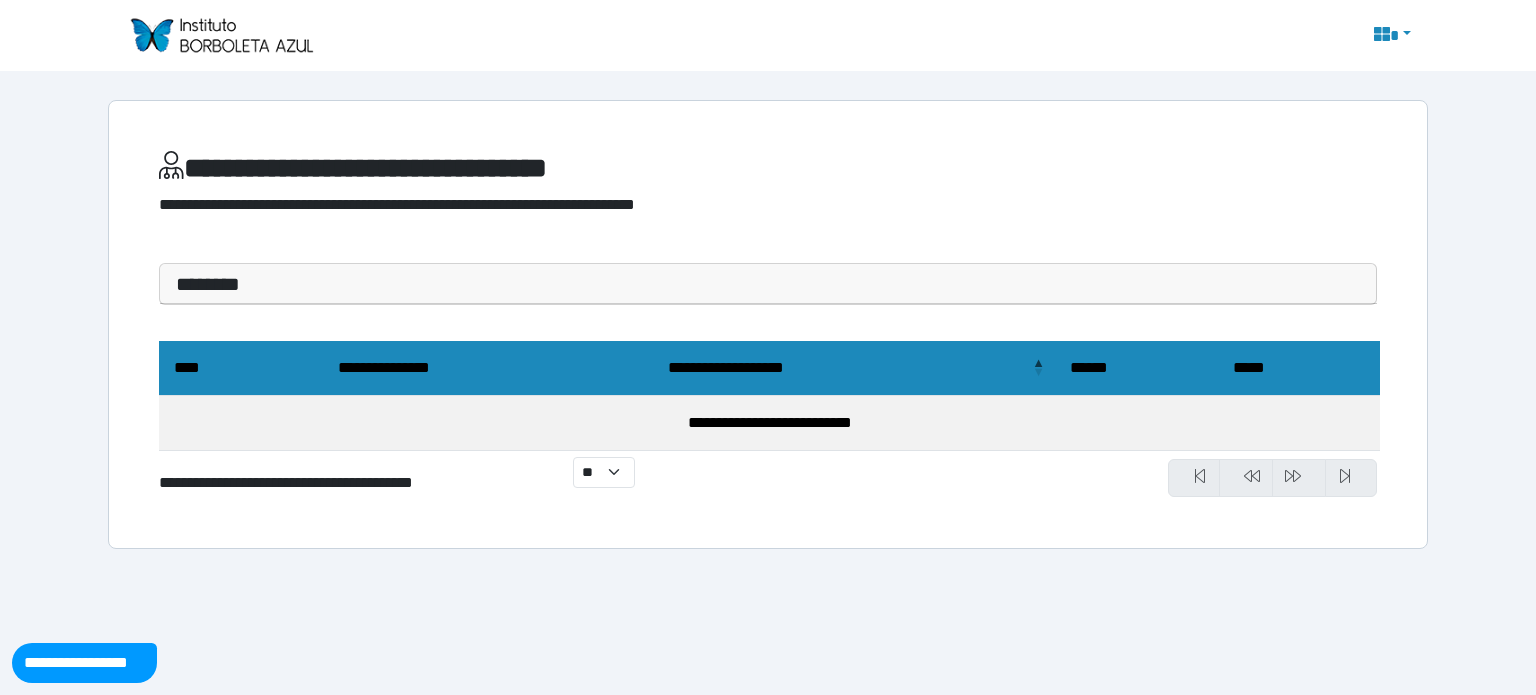 click on "********" at bounding box center (768, 284) 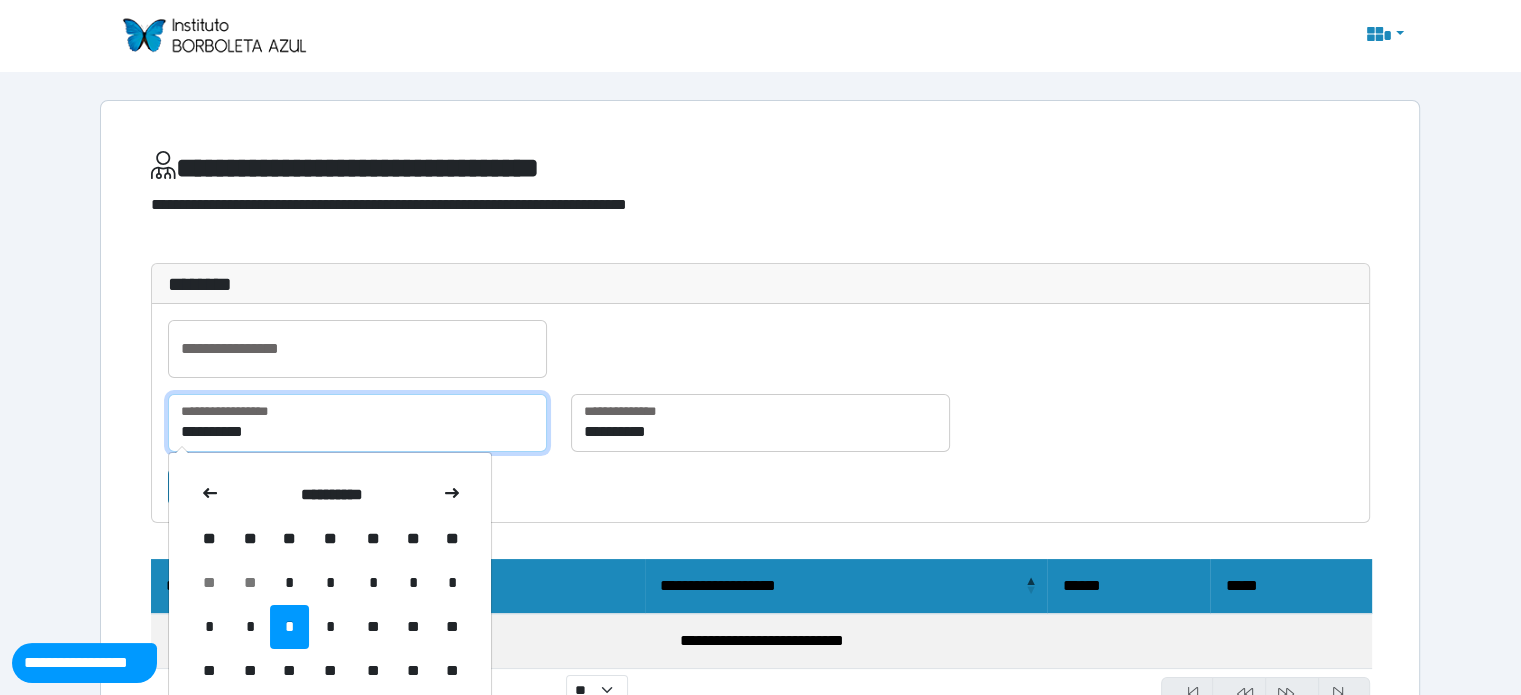 click on "**********" at bounding box center [357, 423] 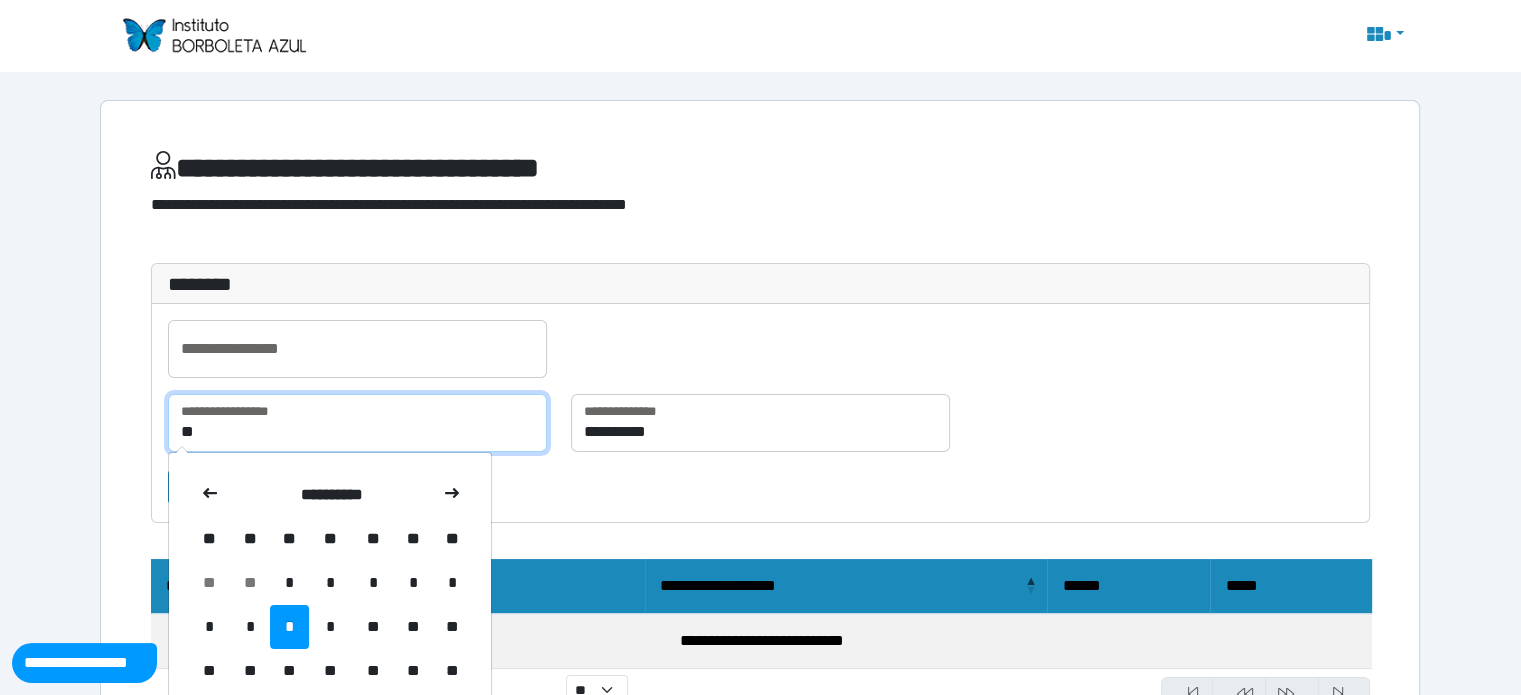 type on "*" 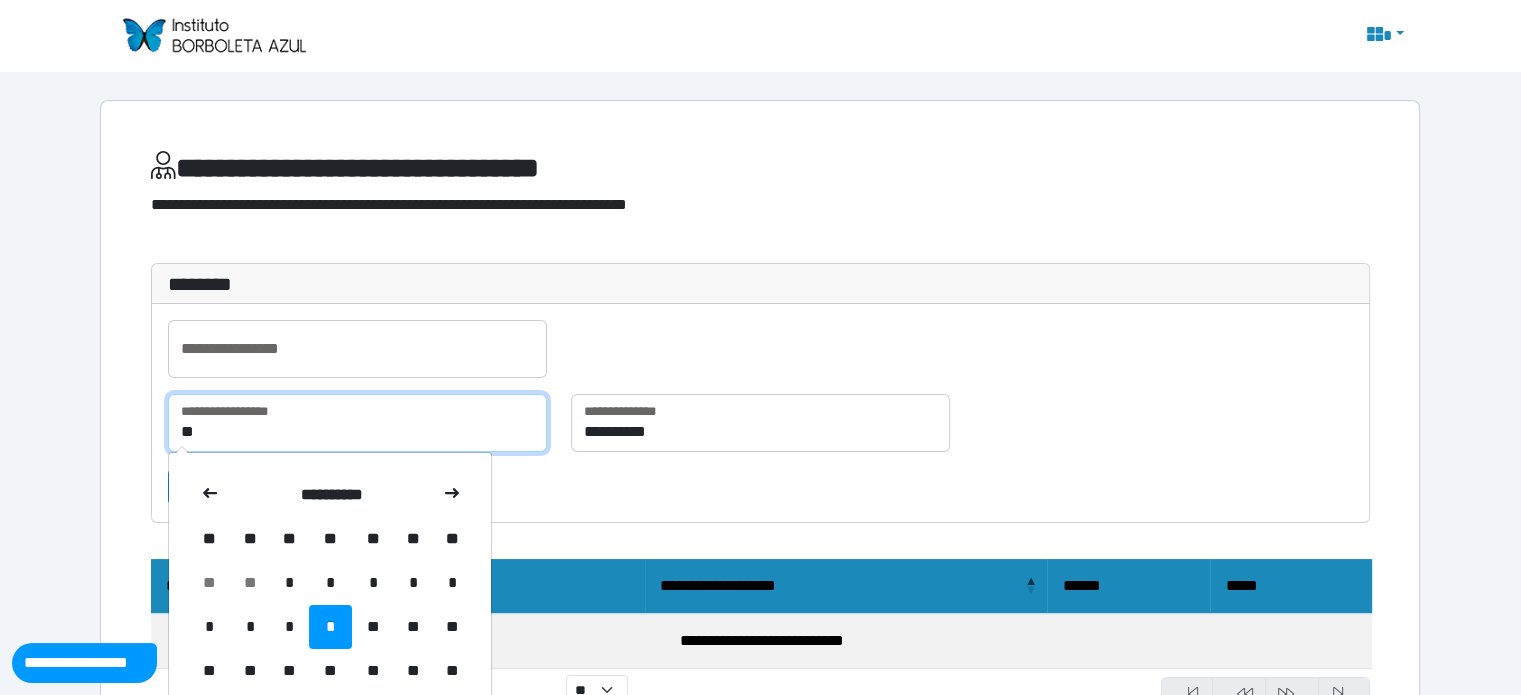 type on "*" 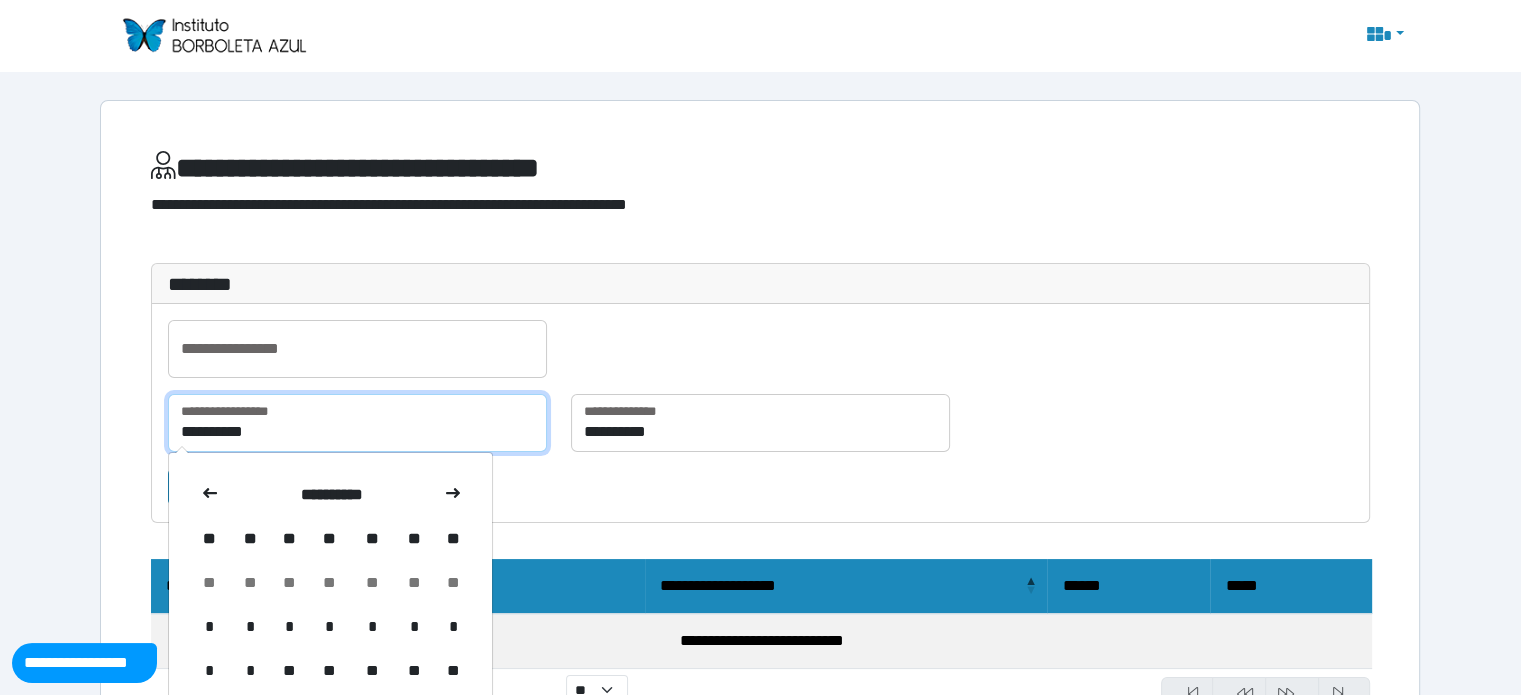 type on "**********" 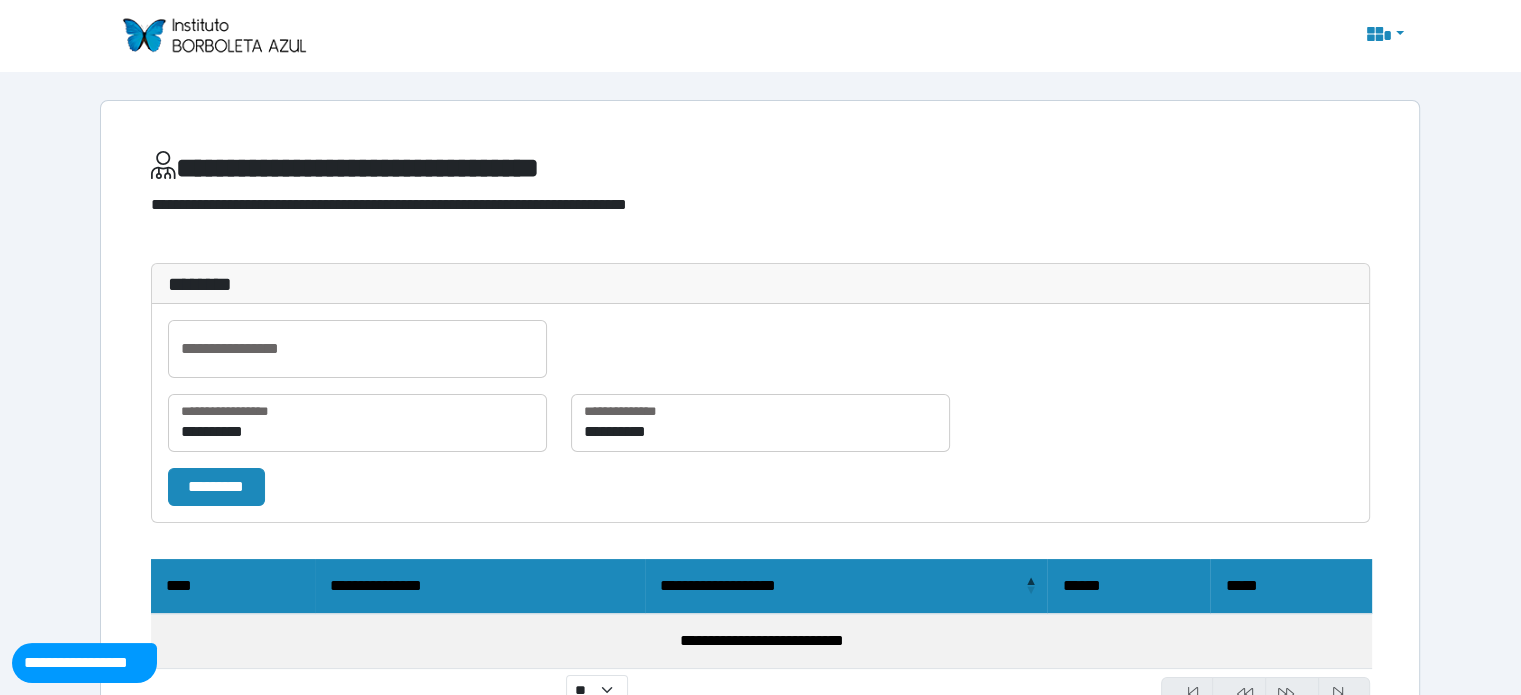click on "*********" at bounding box center [760, 487] 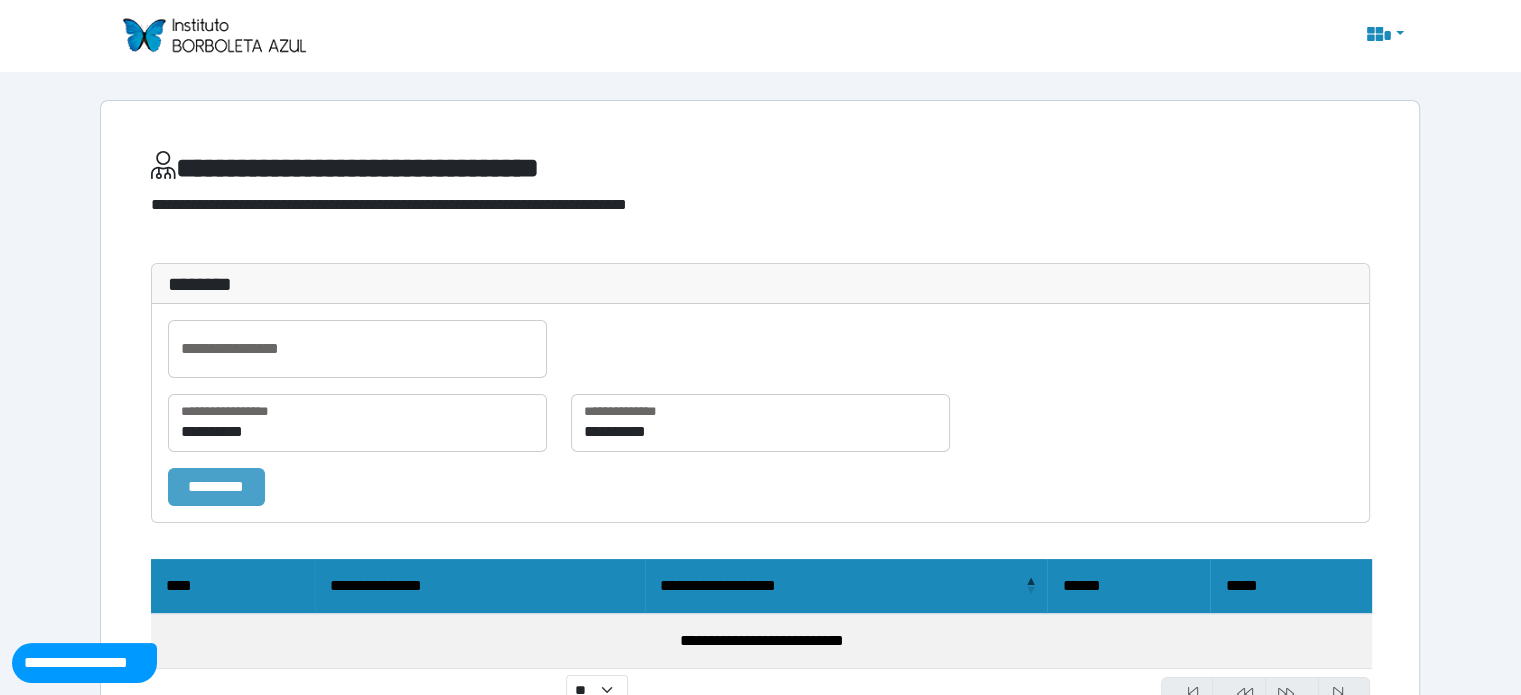click on "*********" at bounding box center [216, 487] 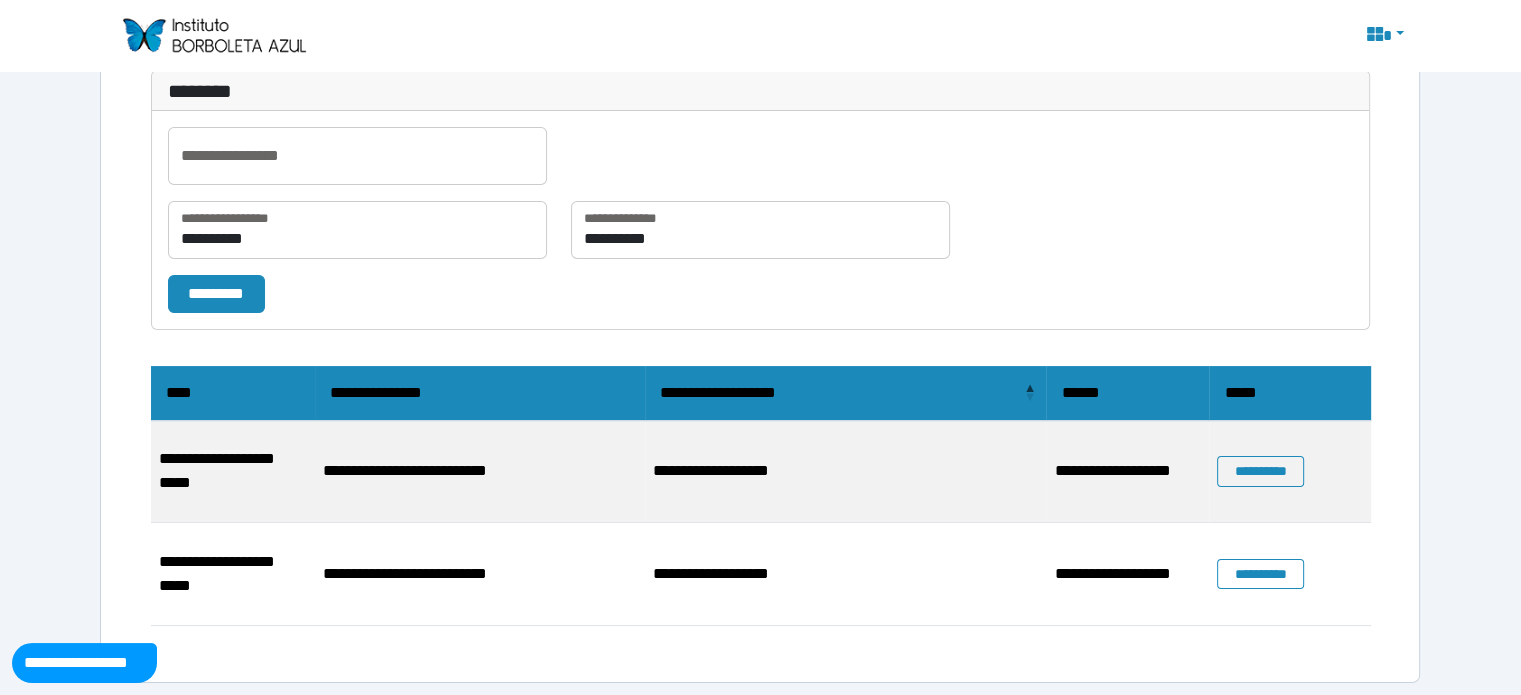 scroll, scrollTop: 200, scrollLeft: 0, axis: vertical 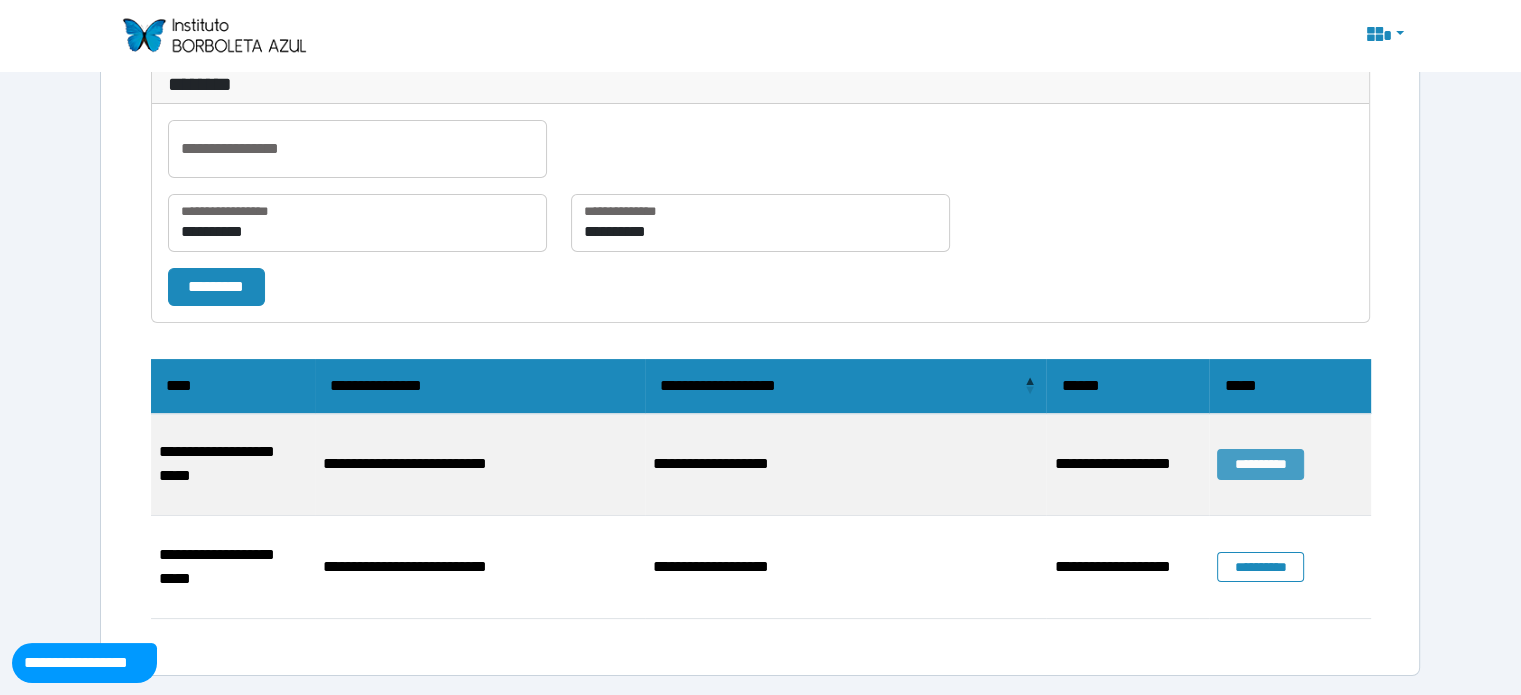 click on "**********" at bounding box center (1260, 464) 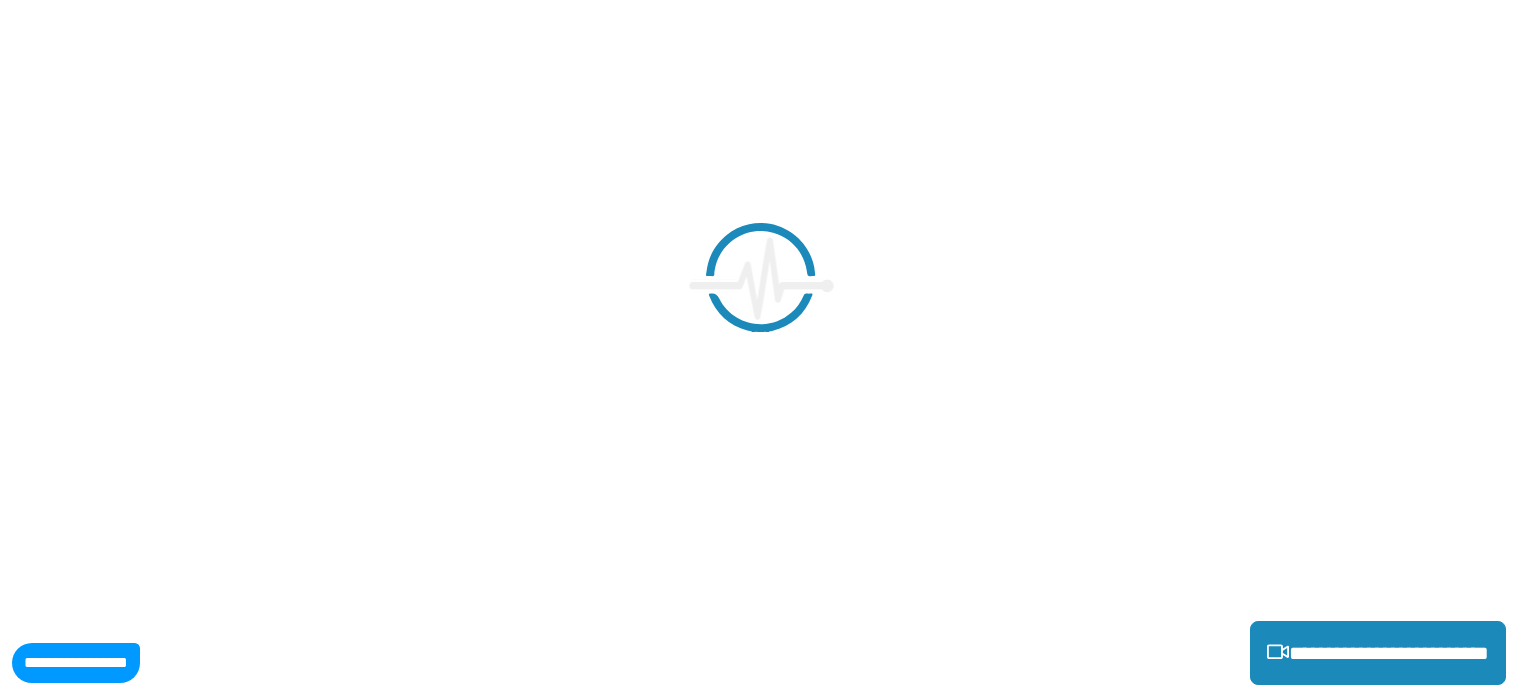 scroll, scrollTop: 0, scrollLeft: 0, axis: both 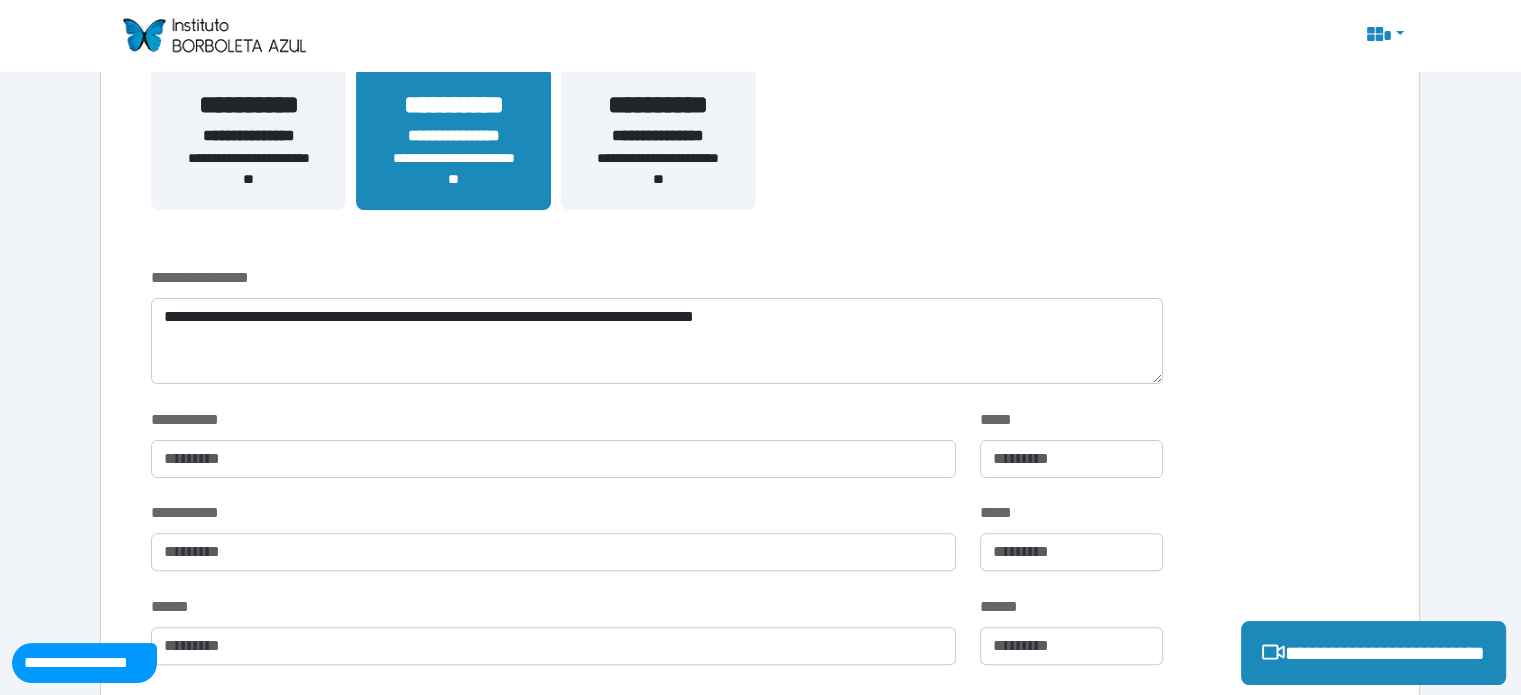 click on "**********" at bounding box center [453, 169] 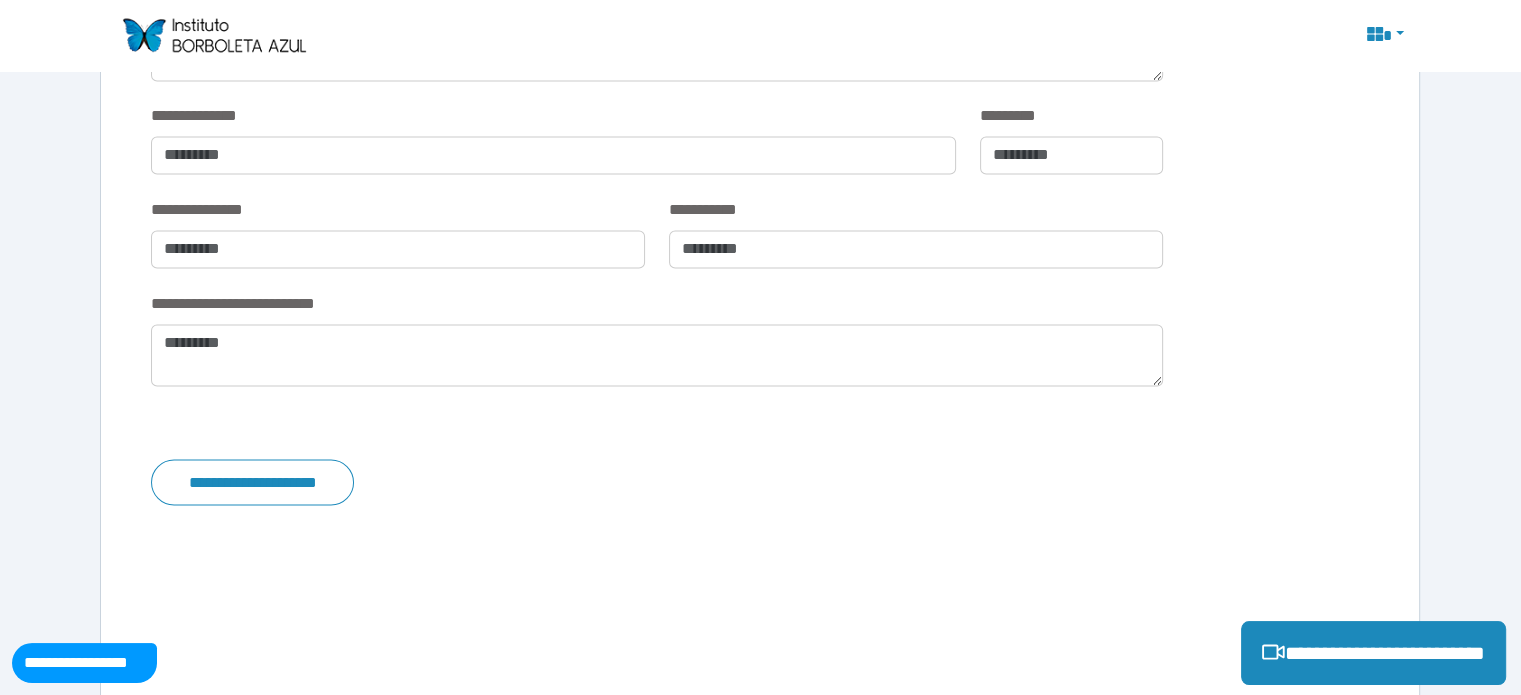 scroll, scrollTop: 3462, scrollLeft: 0, axis: vertical 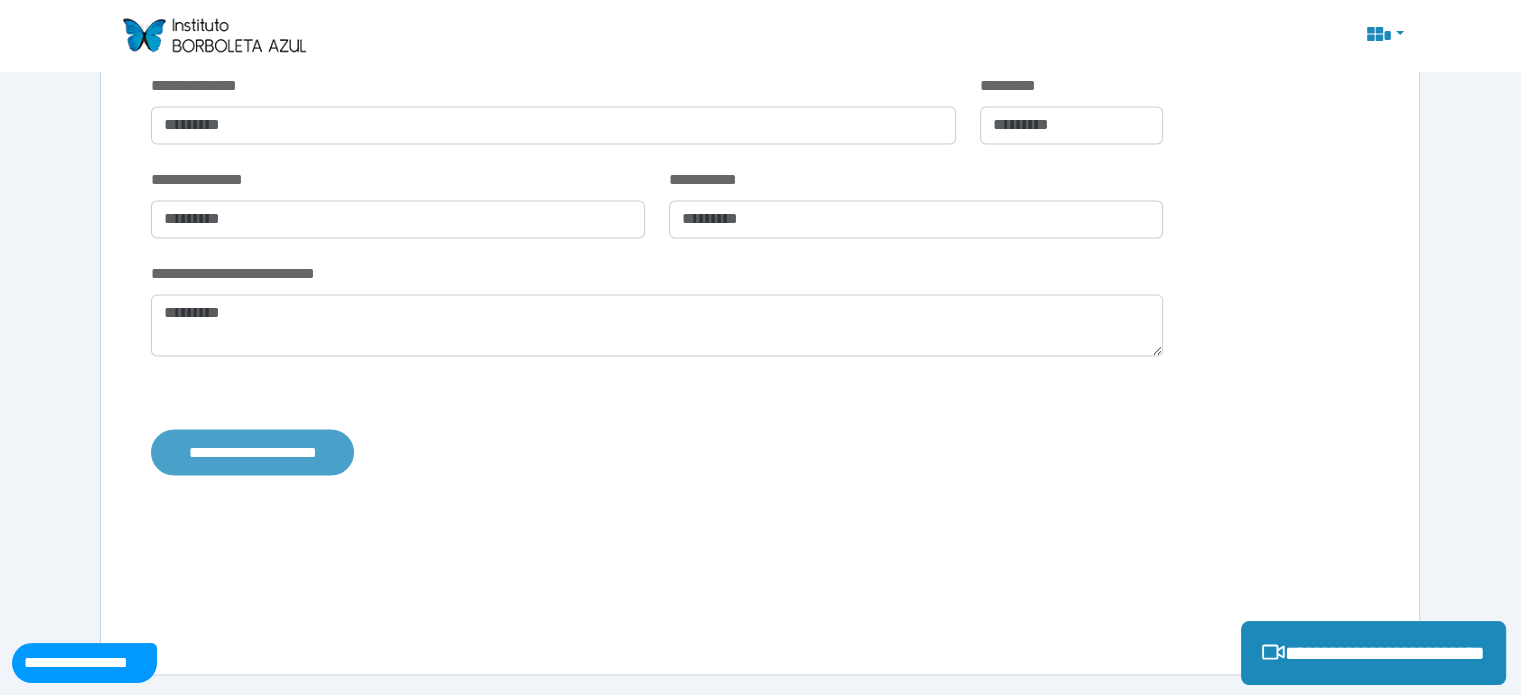 click on "**********" at bounding box center (252, 452) 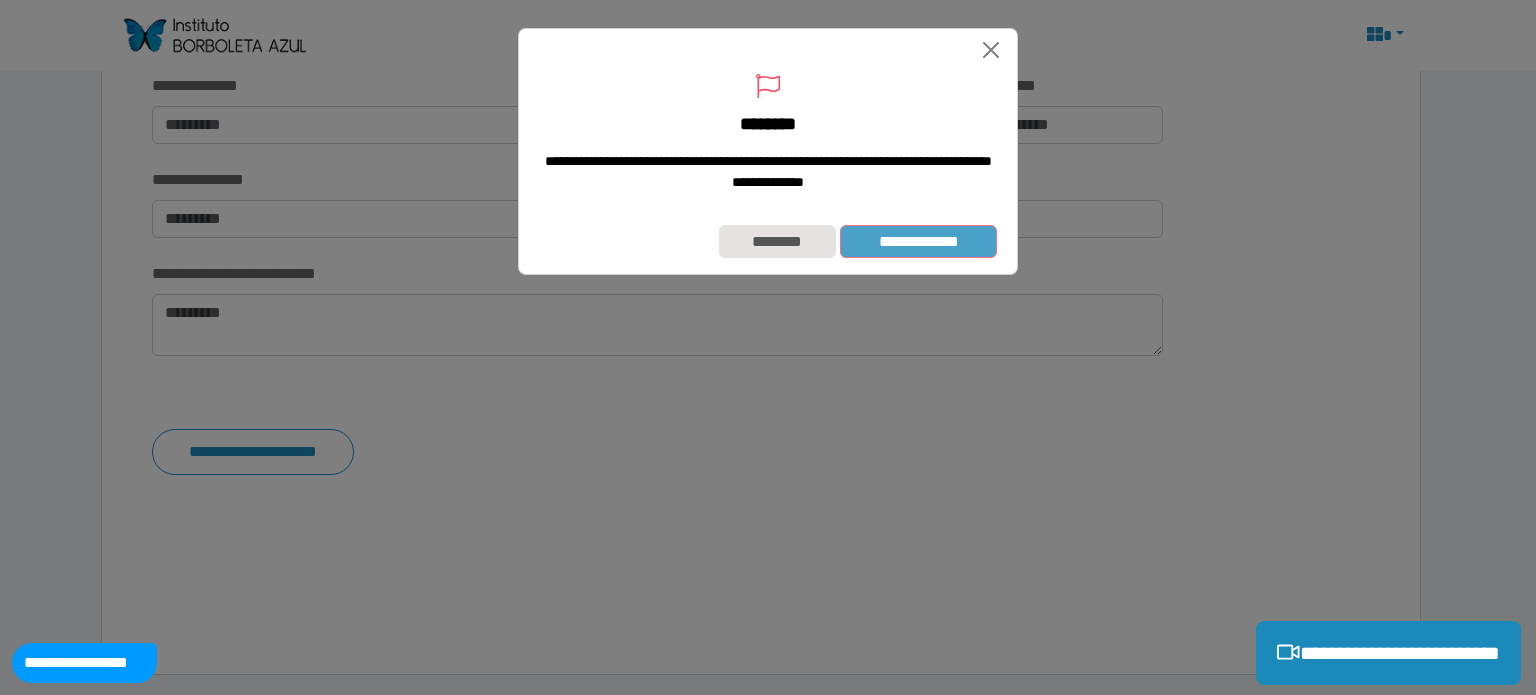 click on "**********" at bounding box center [918, 242] 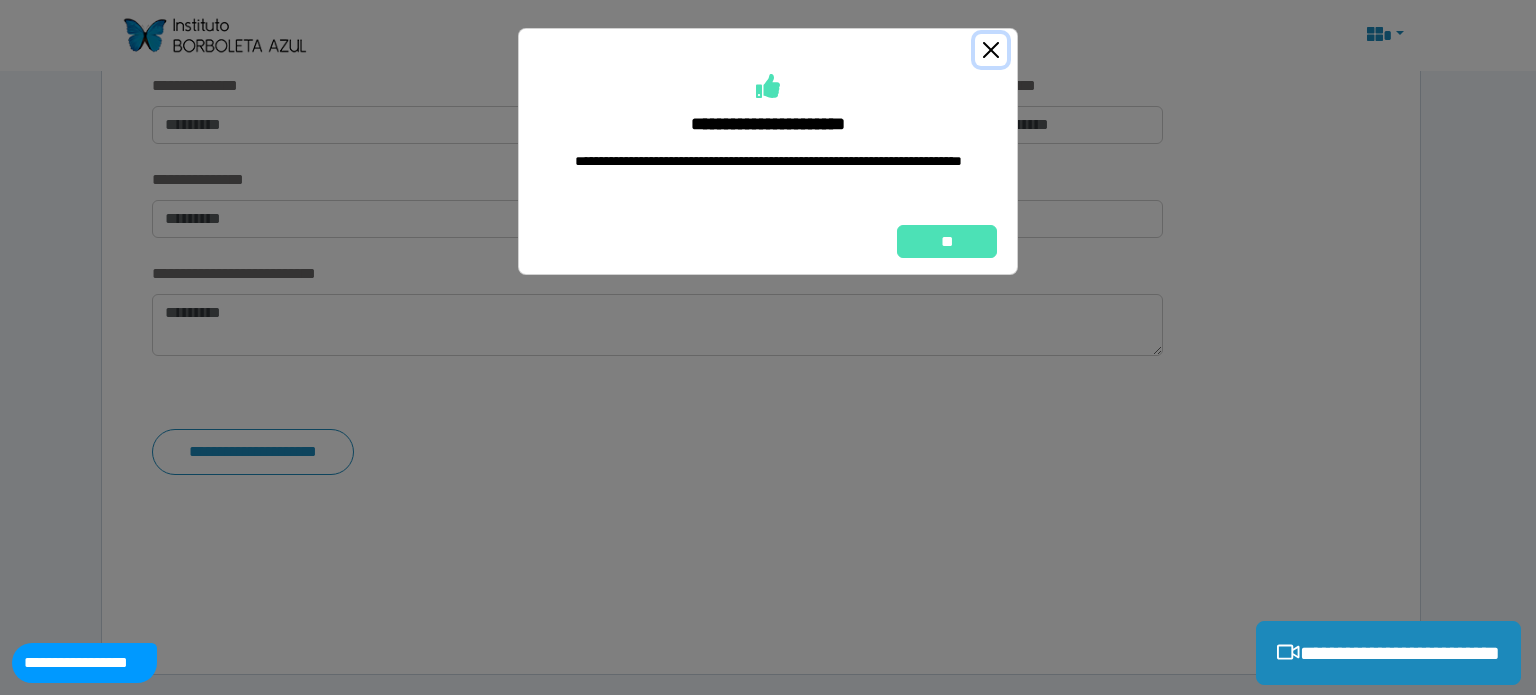 click at bounding box center (991, 50) 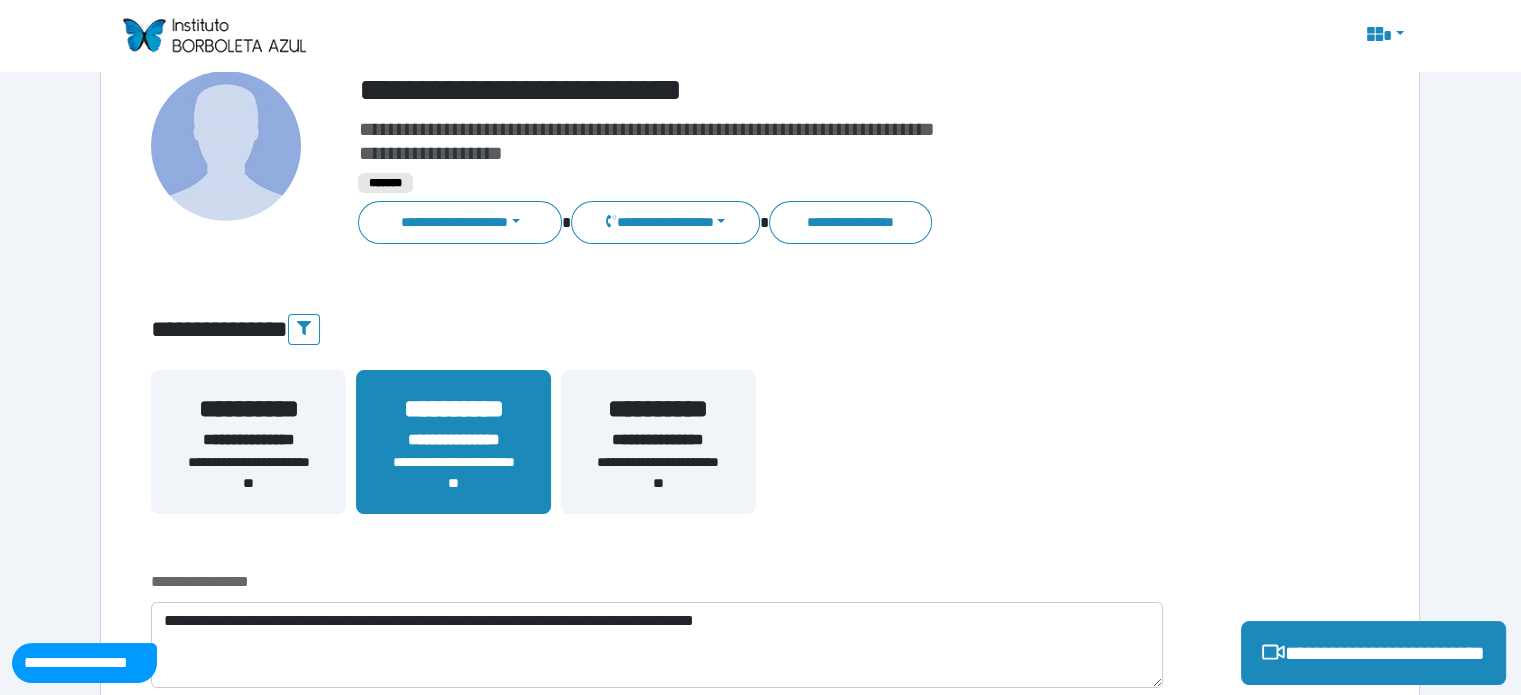 scroll, scrollTop: 128, scrollLeft: 0, axis: vertical 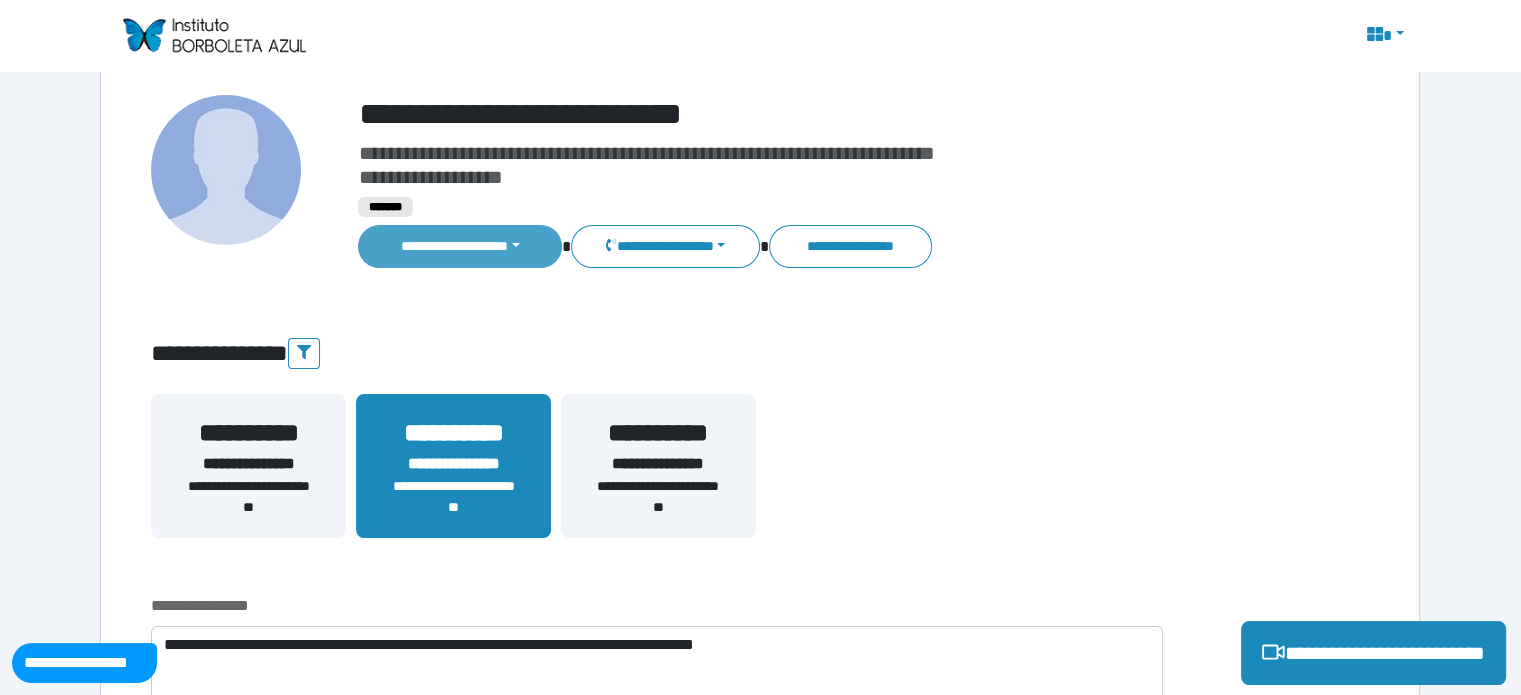 click on "**********" at bounding box center (460, 246) 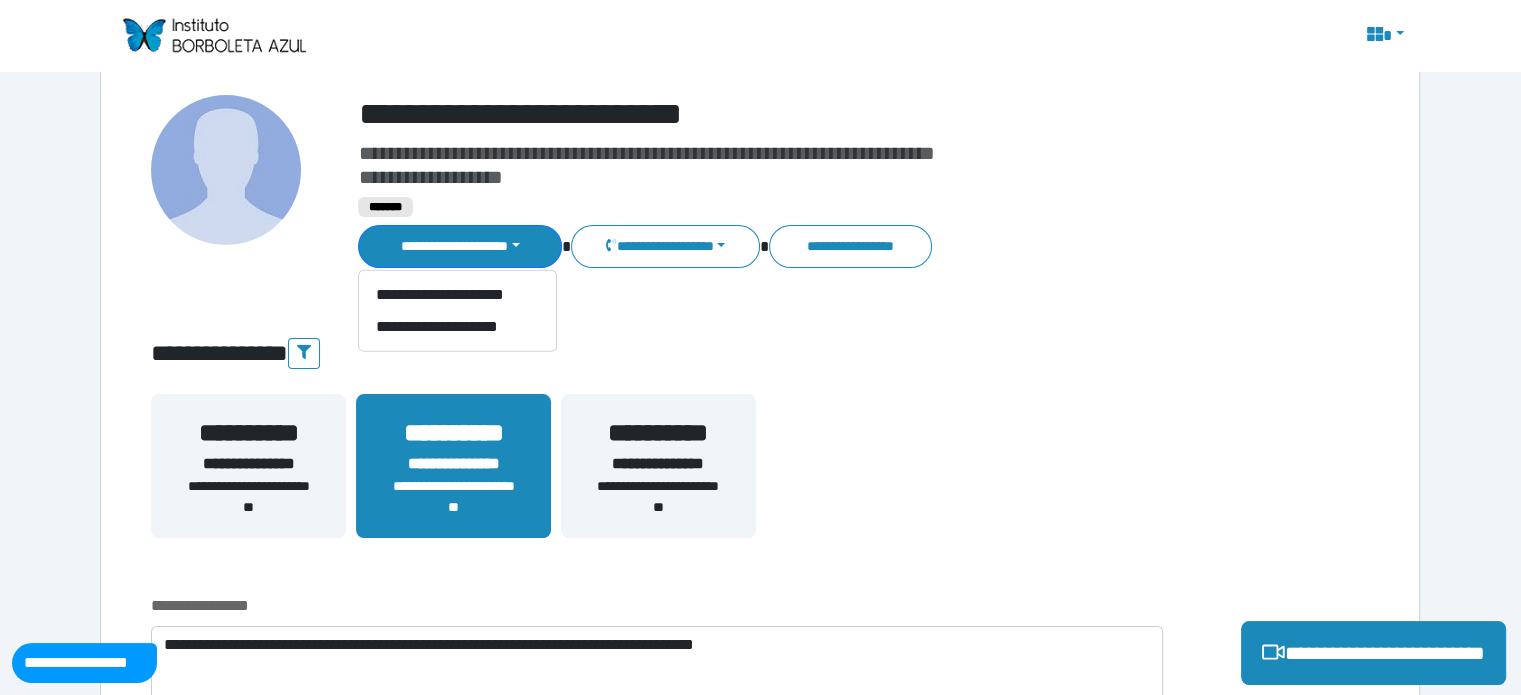 click on "**********" at bounding box center [760, 354] 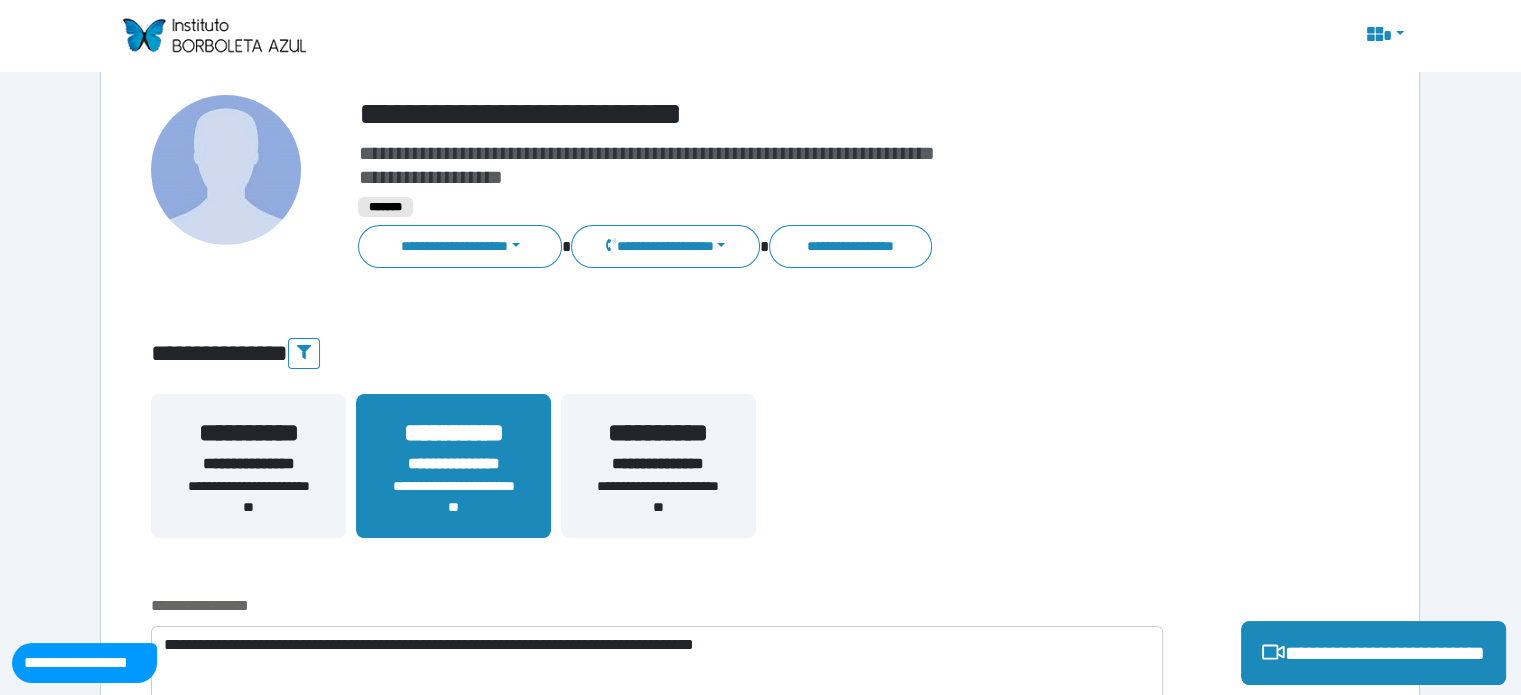 click on "**********" at bounding box center [658, 497] 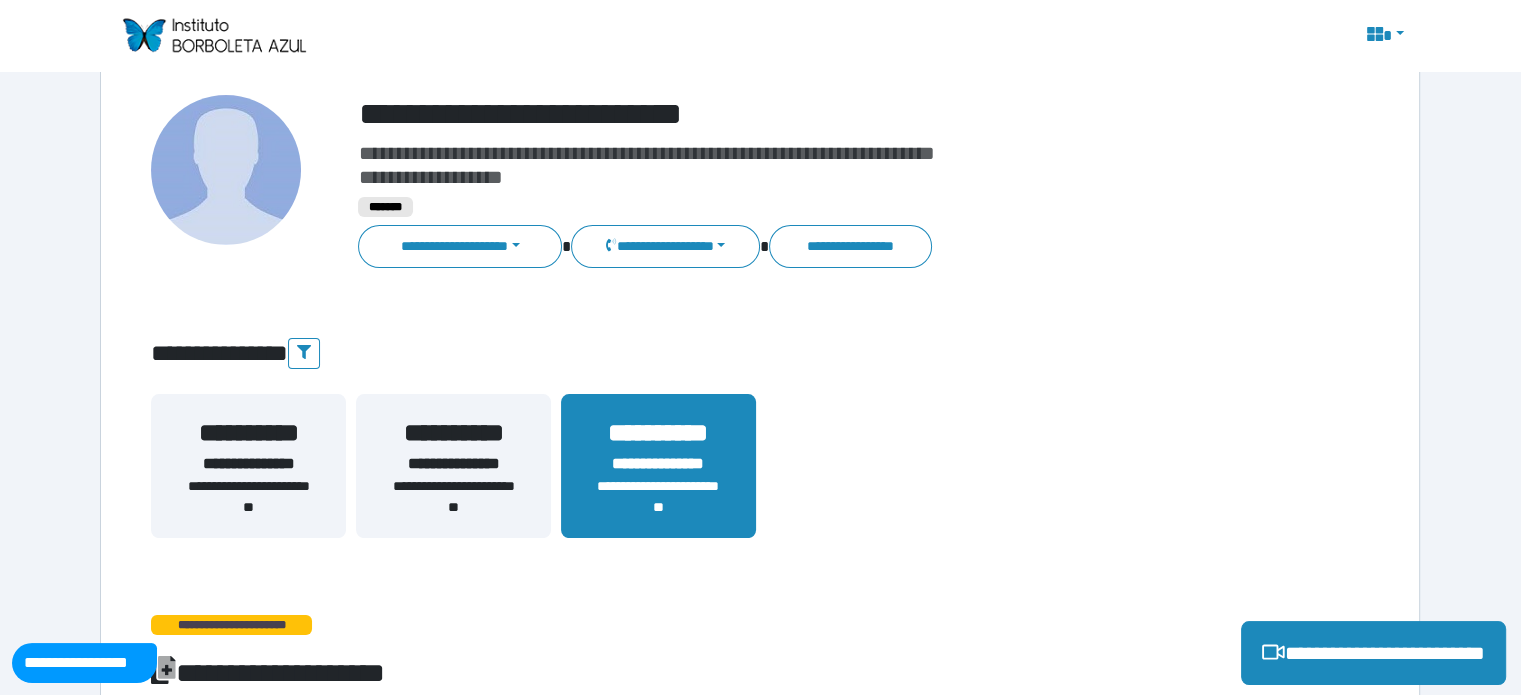 click on "**********" at bounding box center (453, 497) 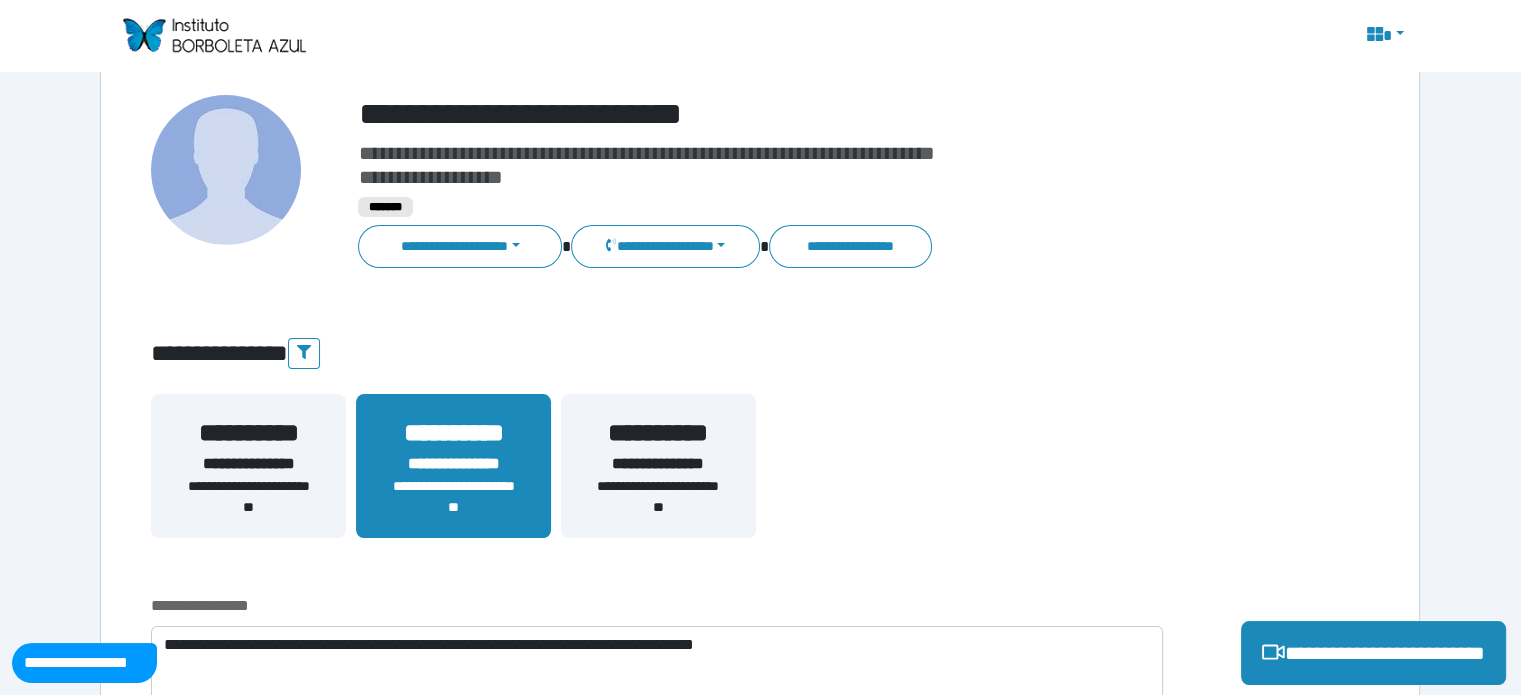 click on "**********" at bounding box center [658, 497] 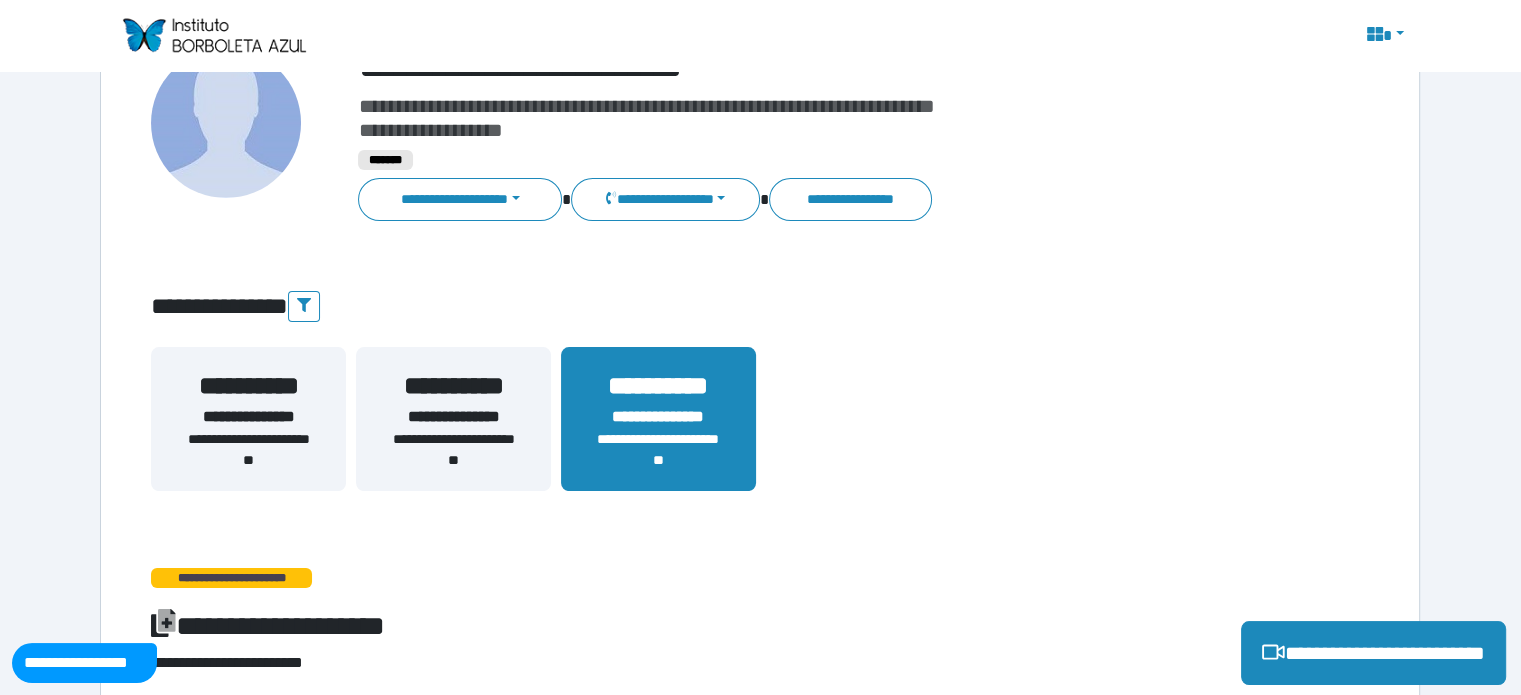 scroll, scrollTop: 165, scrollLeft: 0, axis: vertical 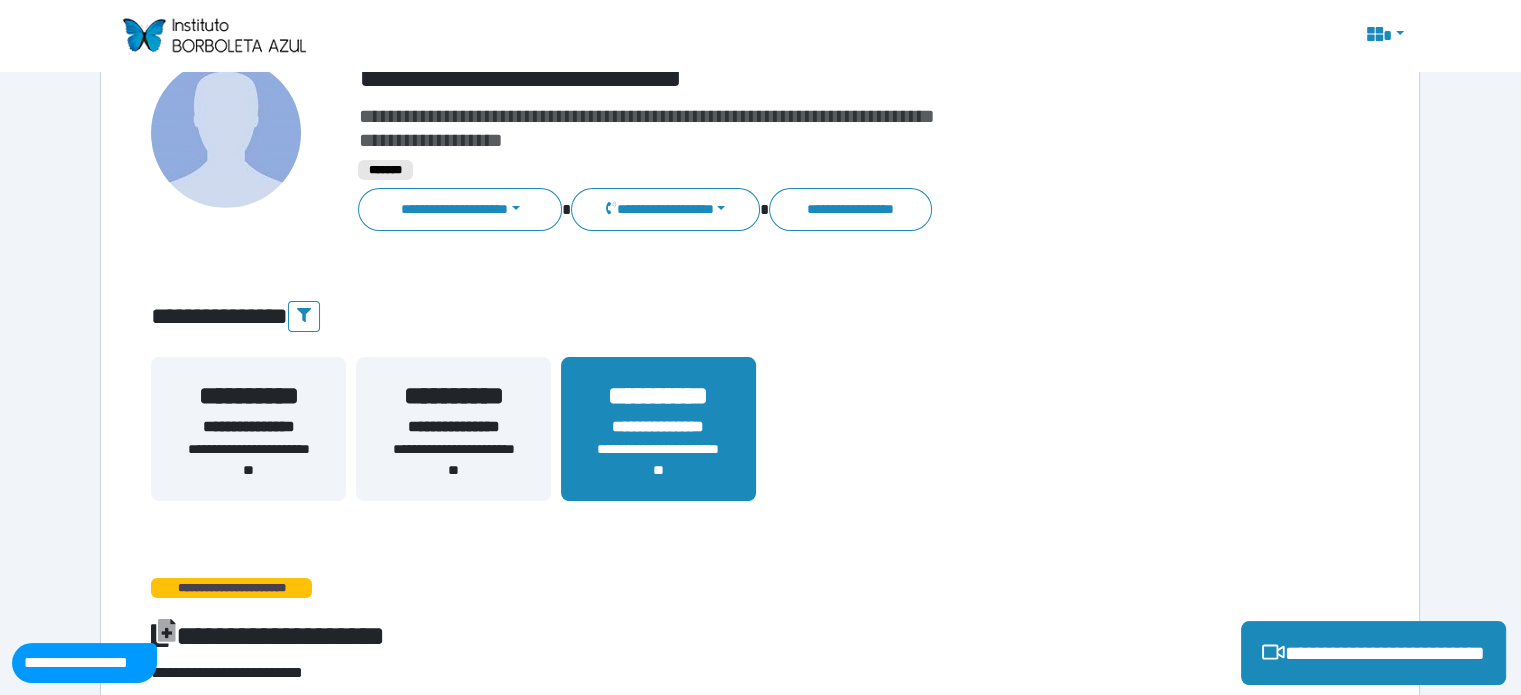 click on "**********" at bounding box center (658, 427) 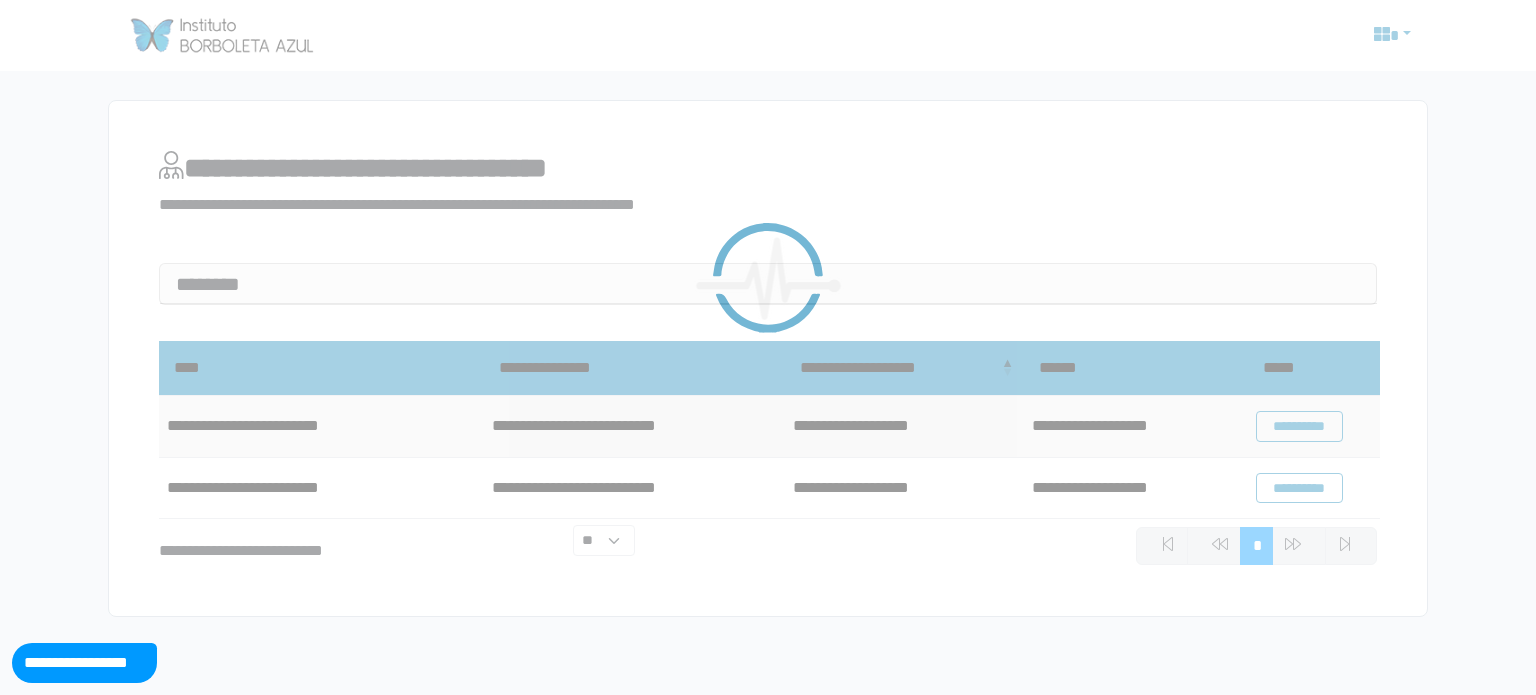 scroll, scrollTop: 0, scrollLeft: 0, axis: both 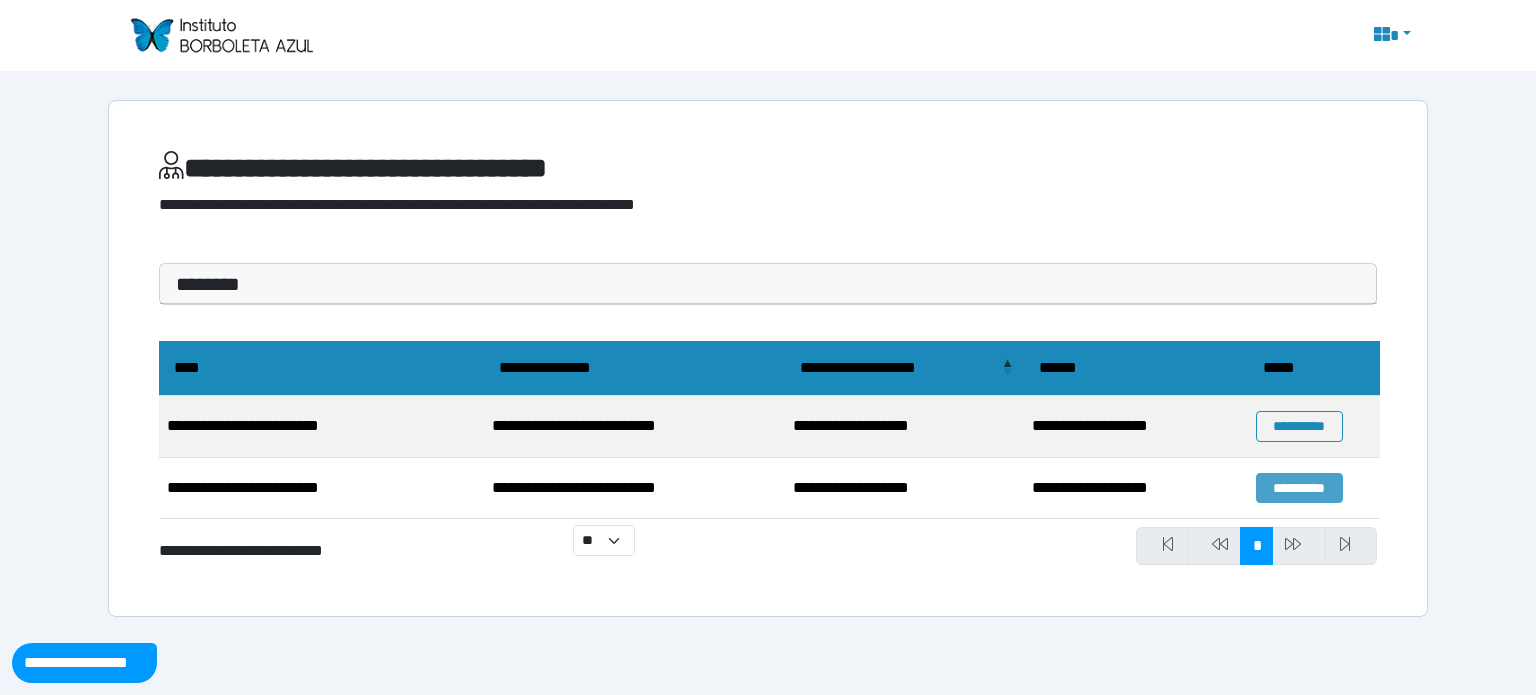 click on "**********" at bounding box center (1299, 488) 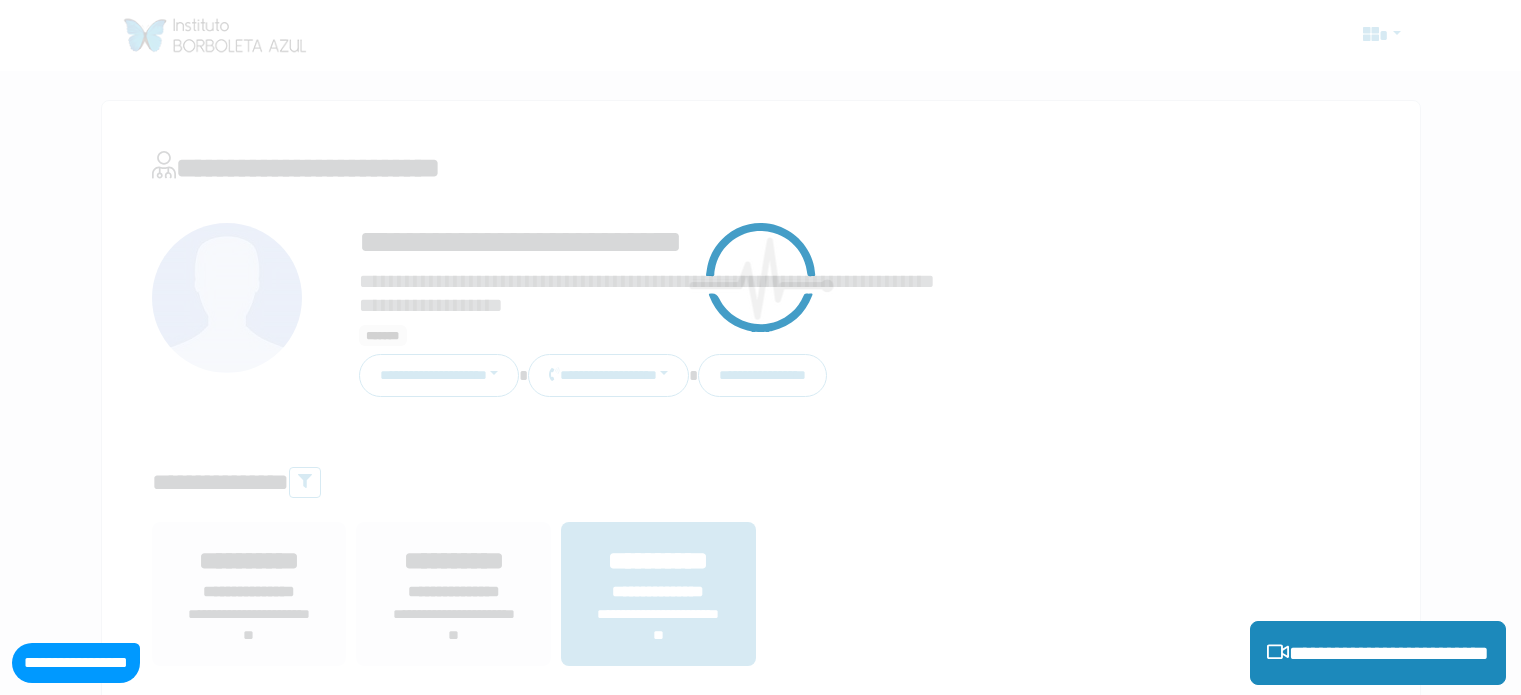 scroll, scrollTop: 0, scrollLeft: 0, axis: both 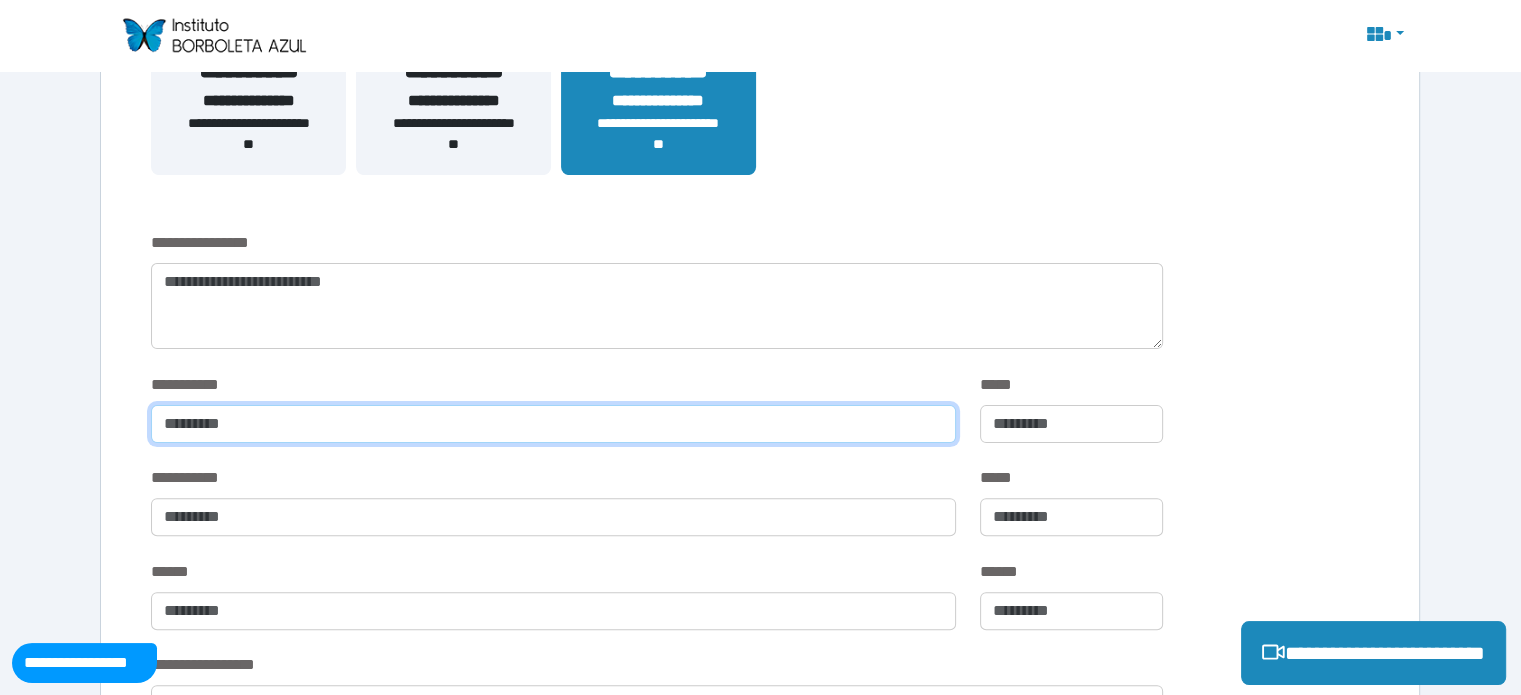 click at bounding box center (553, 424) 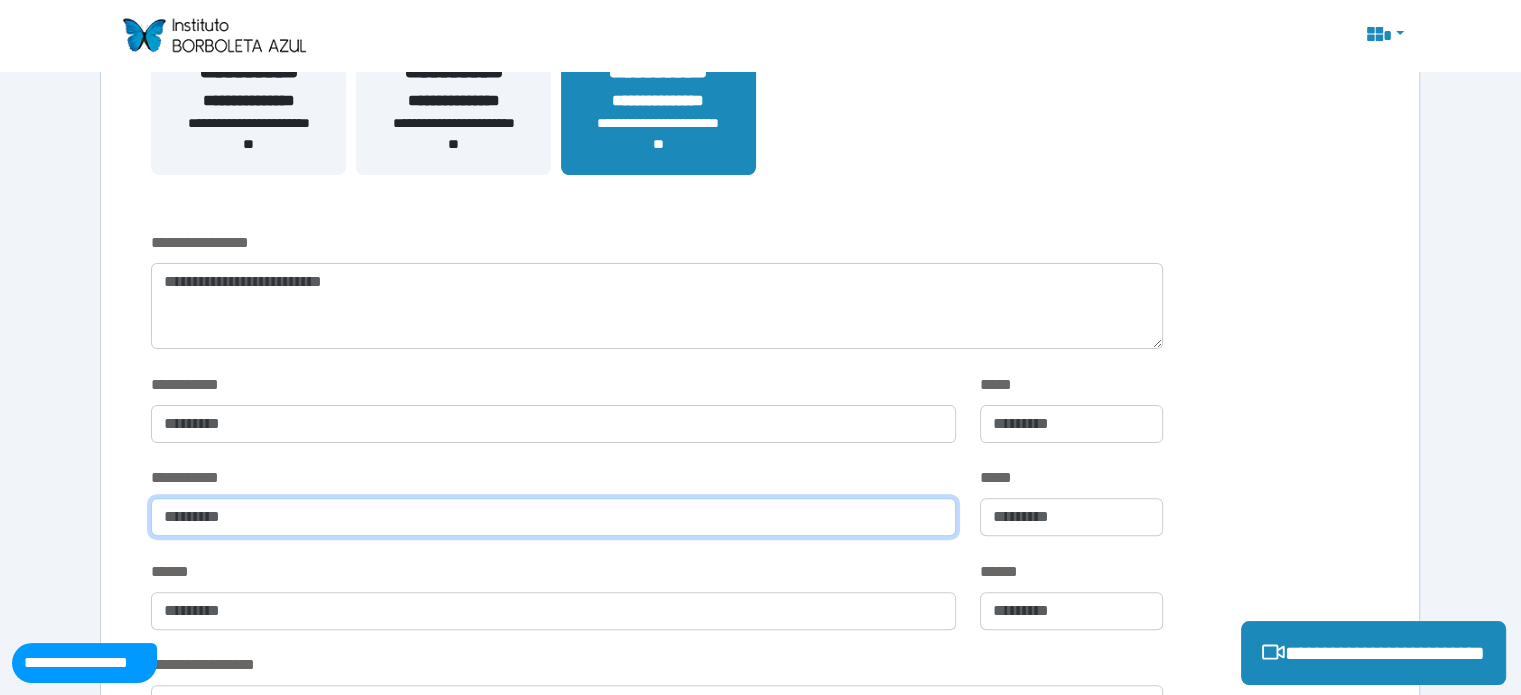 click at bounding box center (553, 517) 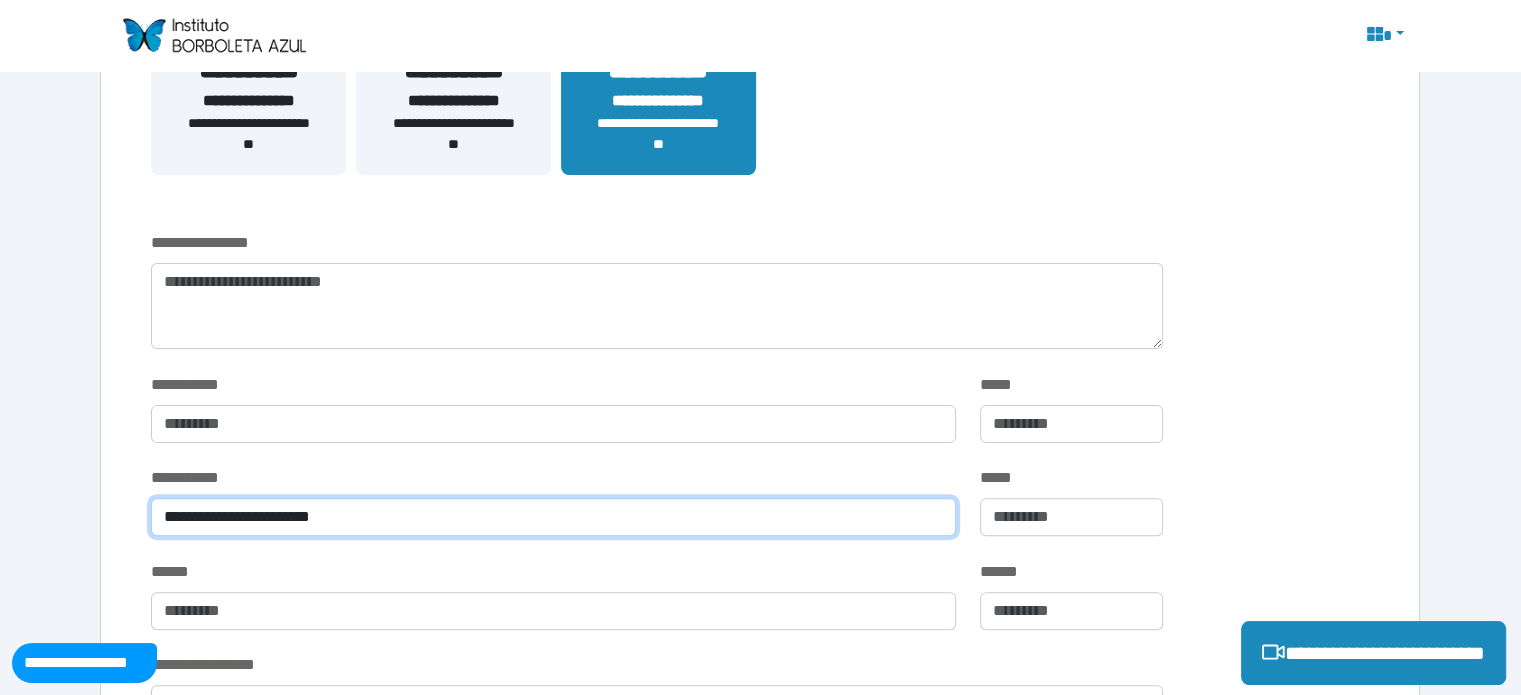type on "**********" 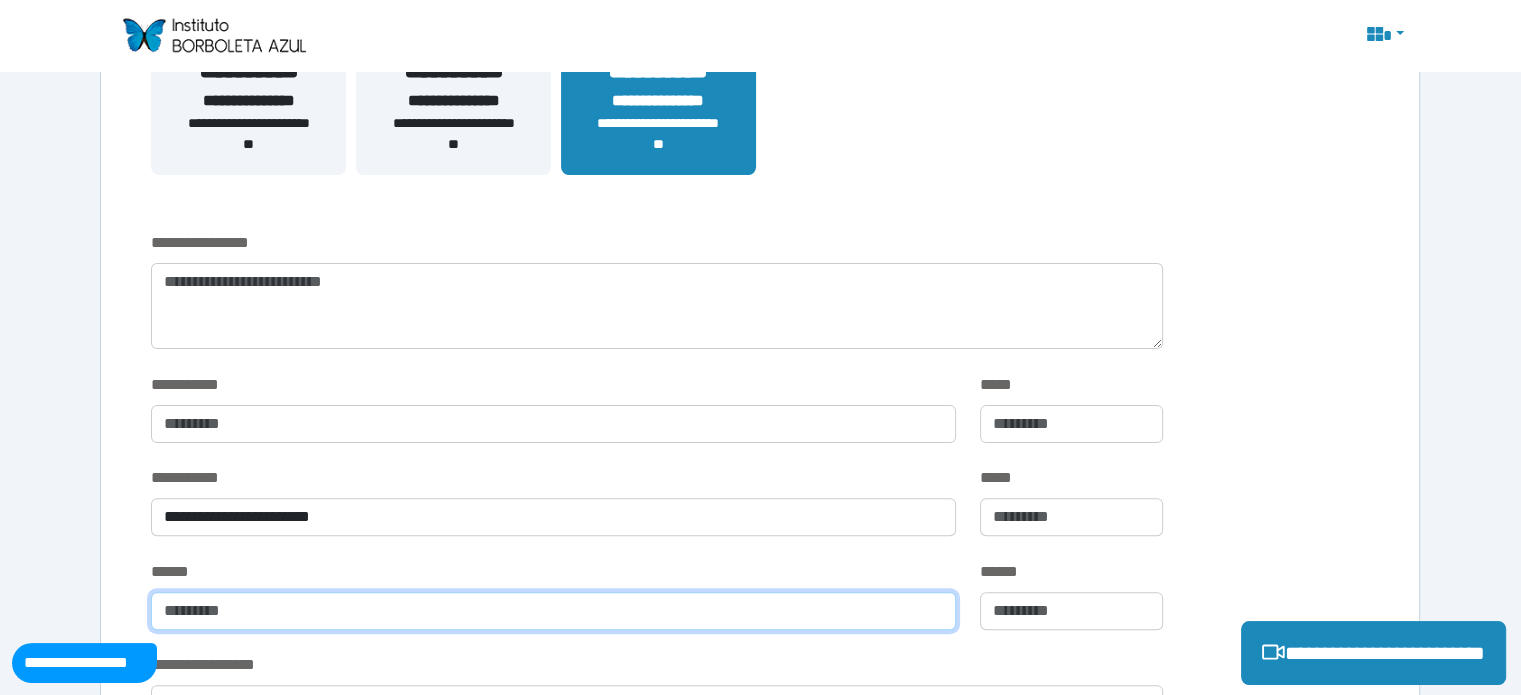 click at bounding box center [553, 611] 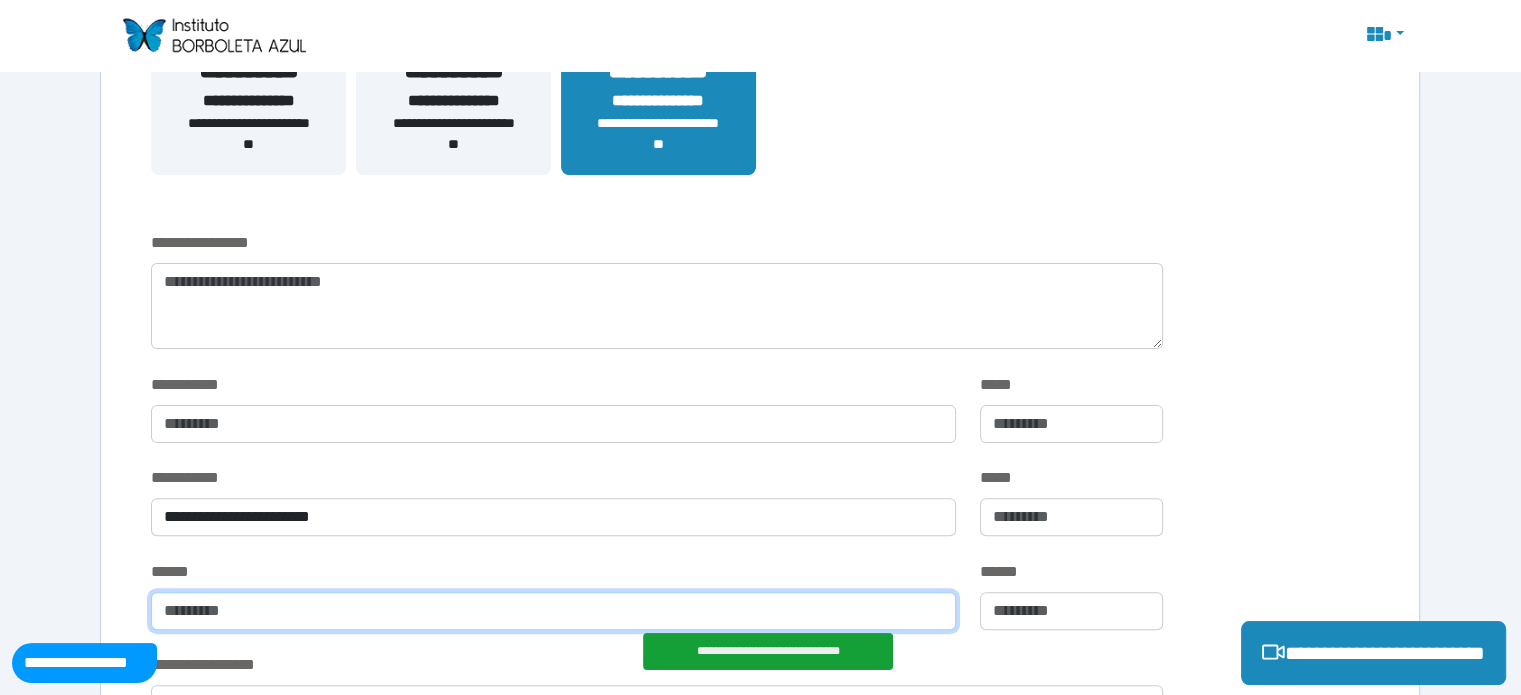 type on "**********" 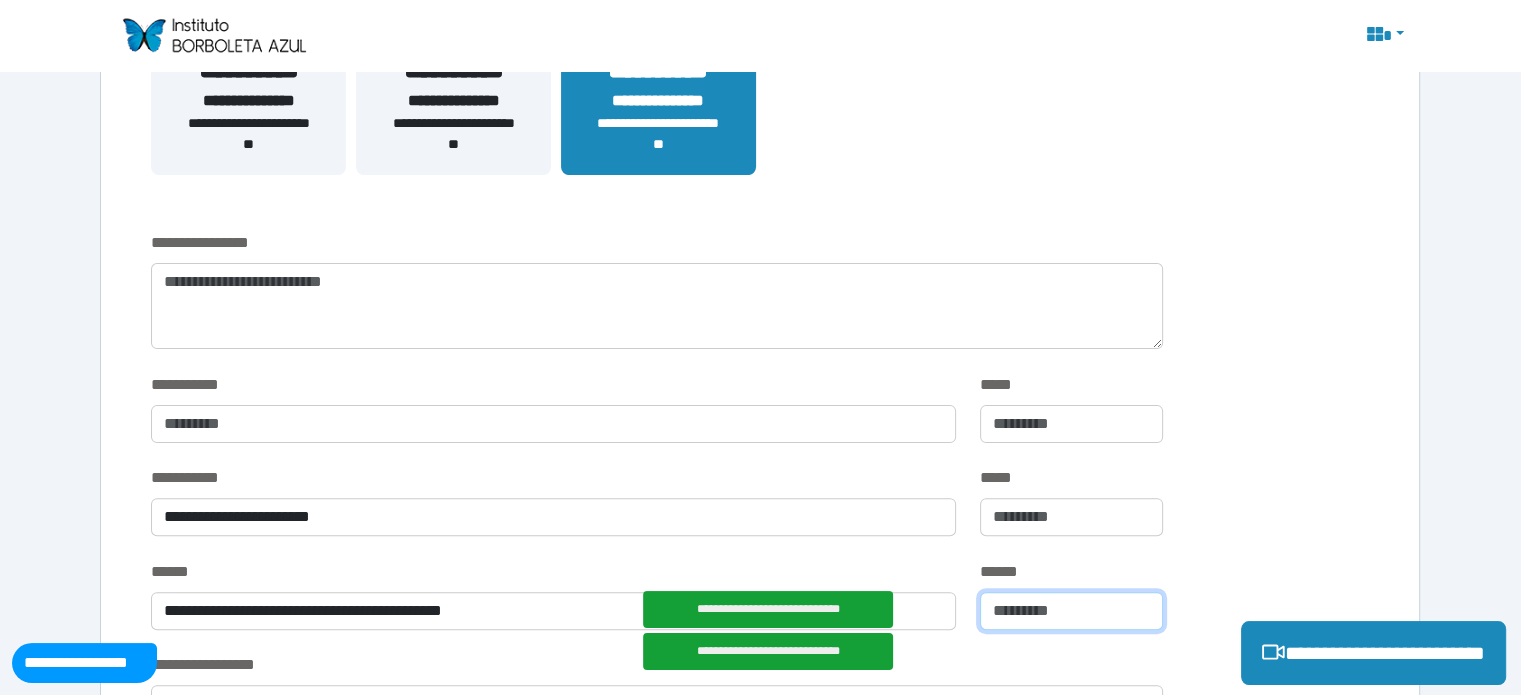 click at bounding box center [1071, 611] 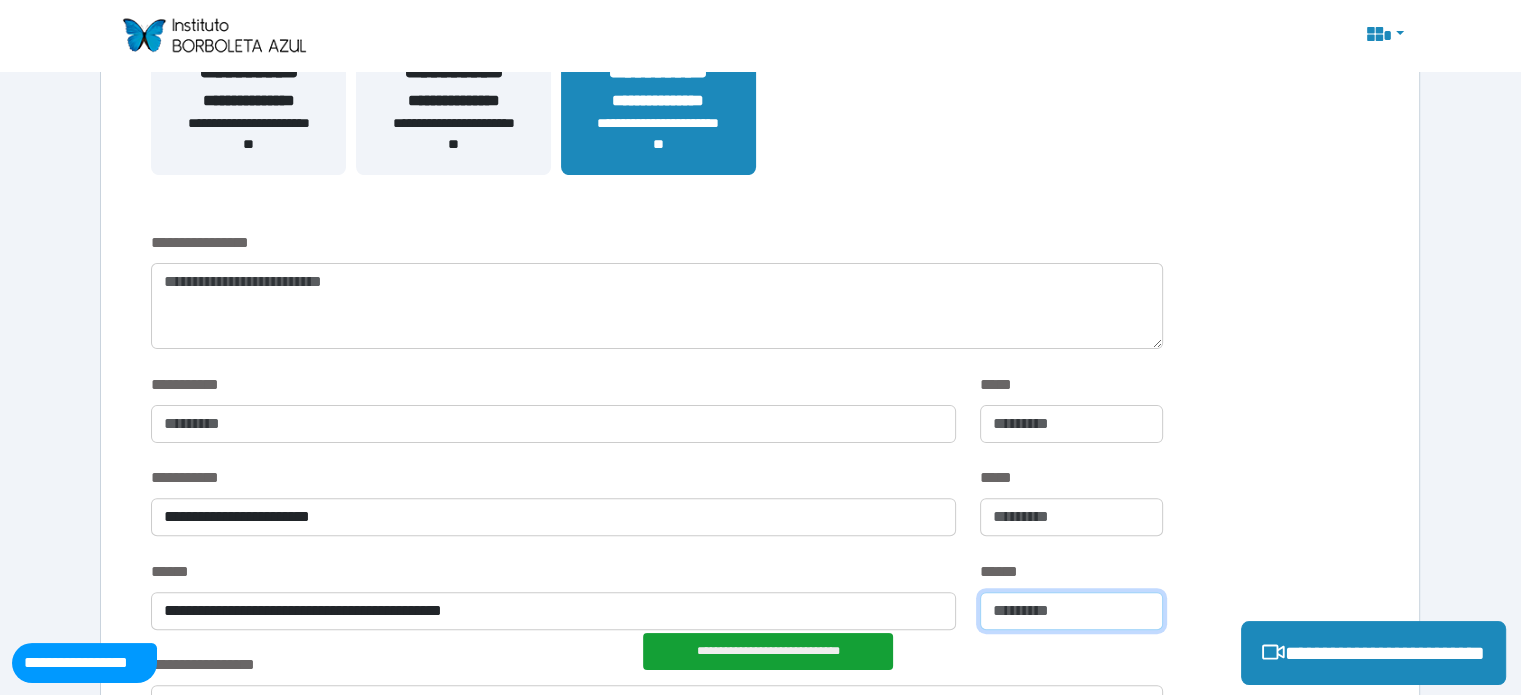 type on "********" 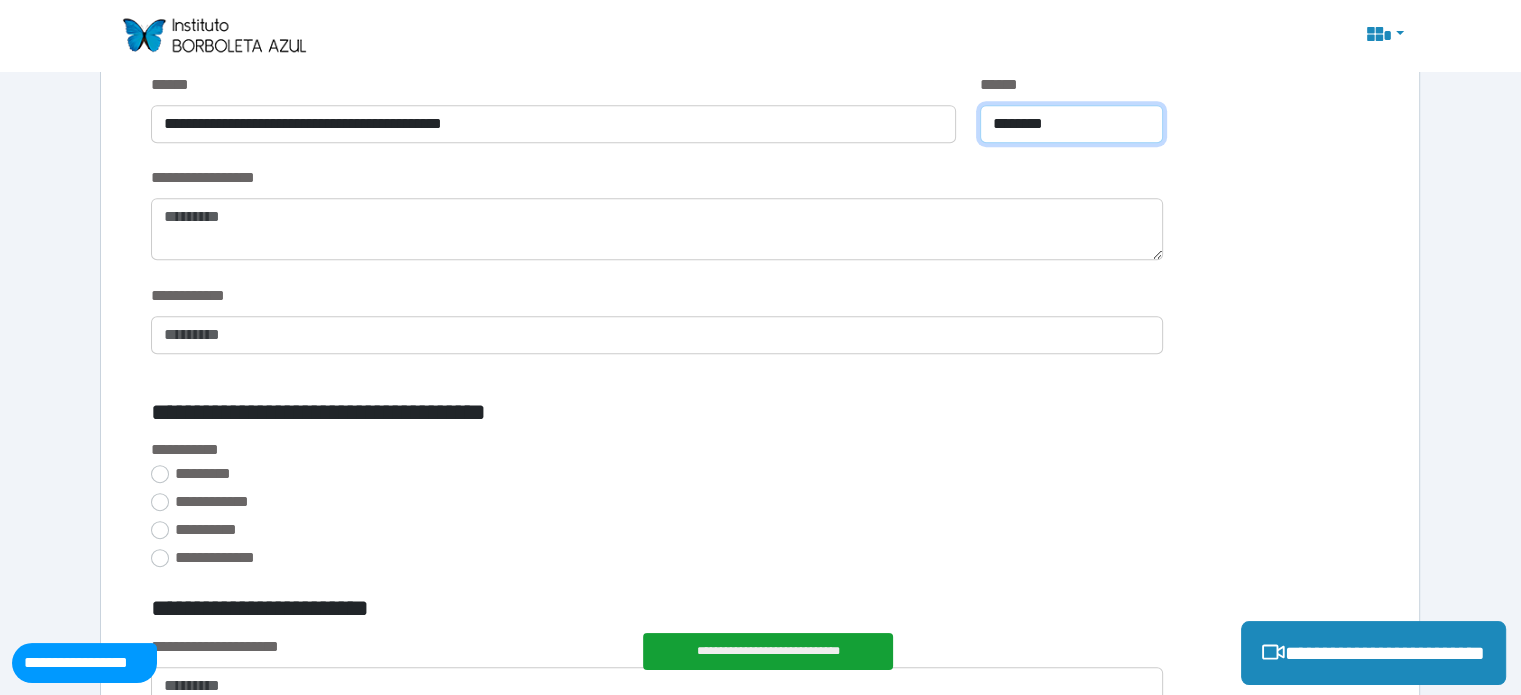 scroll, scrollTop: 993, scrollLeft: 0, axis: vertical 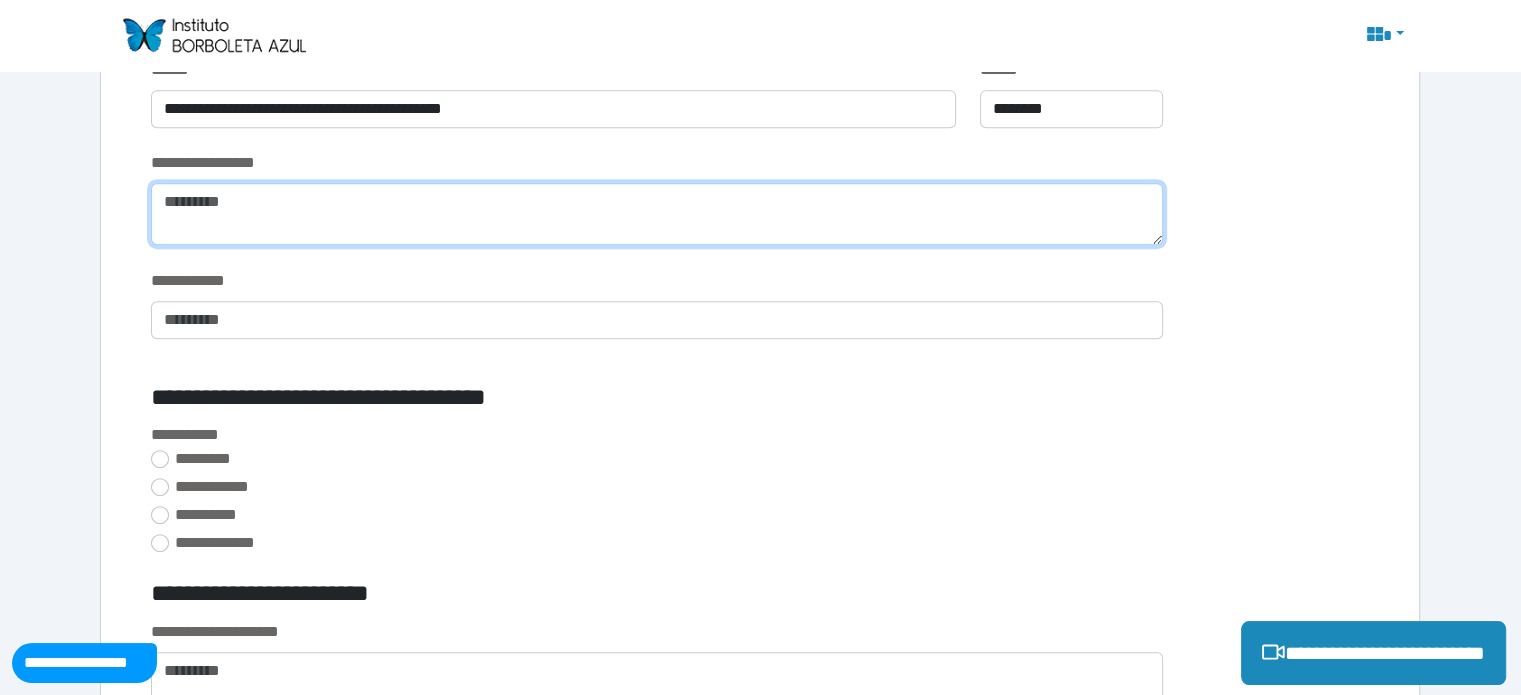 click at bounding box center (656, 214) 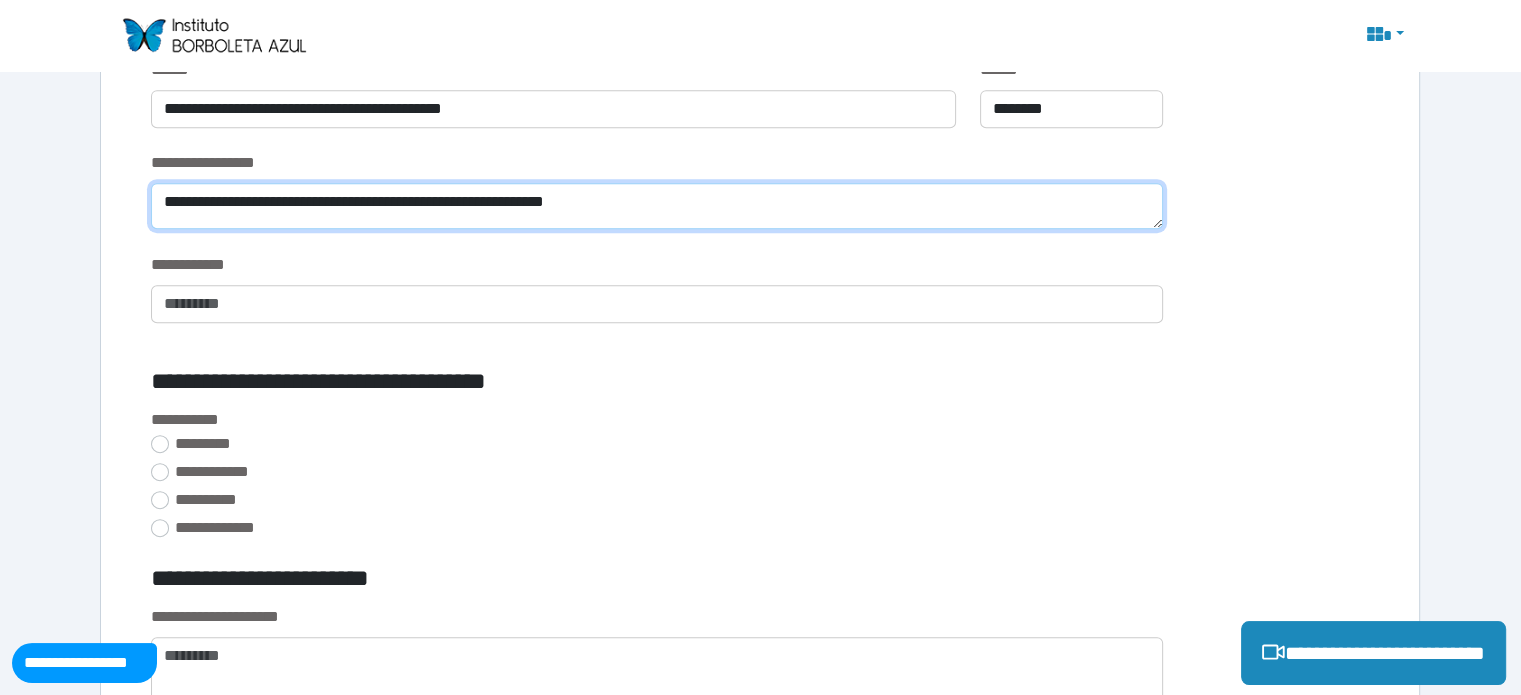 type on "**********" 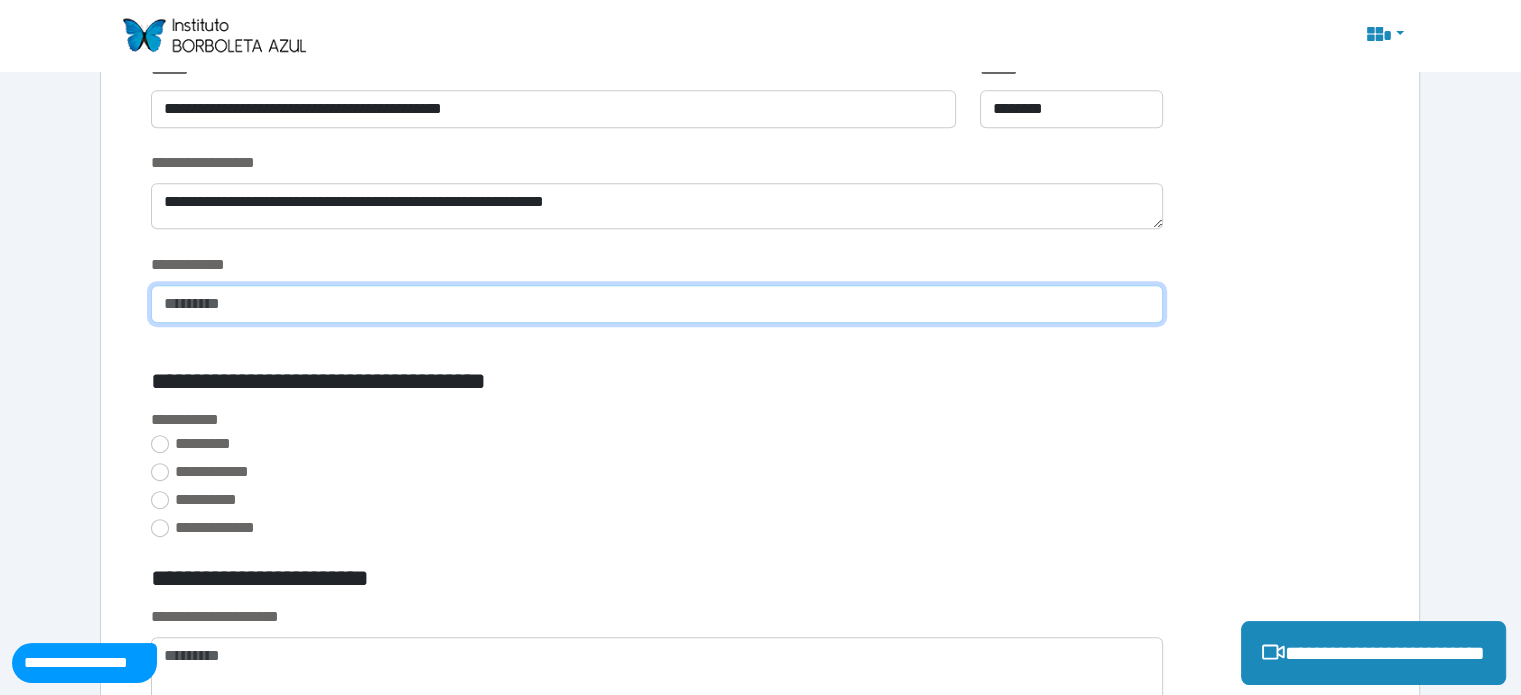 click at bounding box center (656, 304) 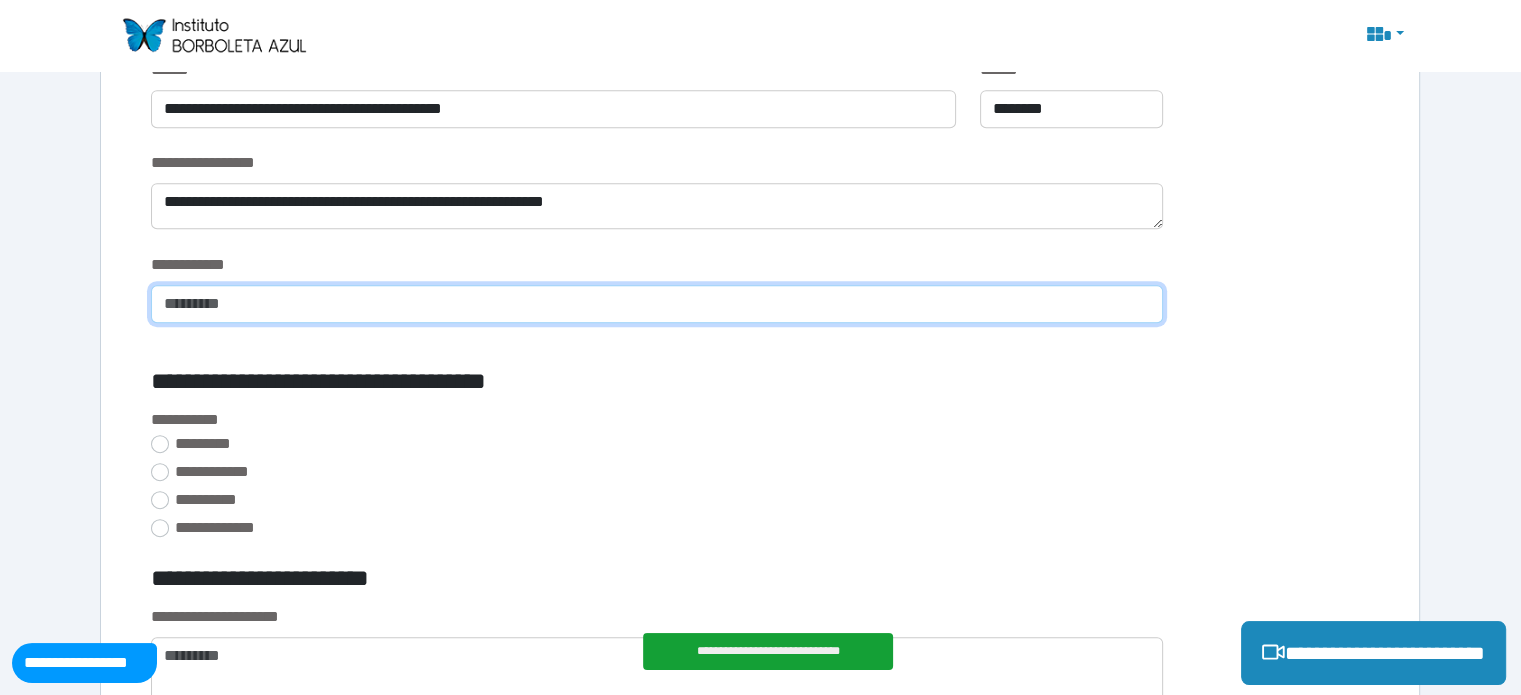 type on "*******" 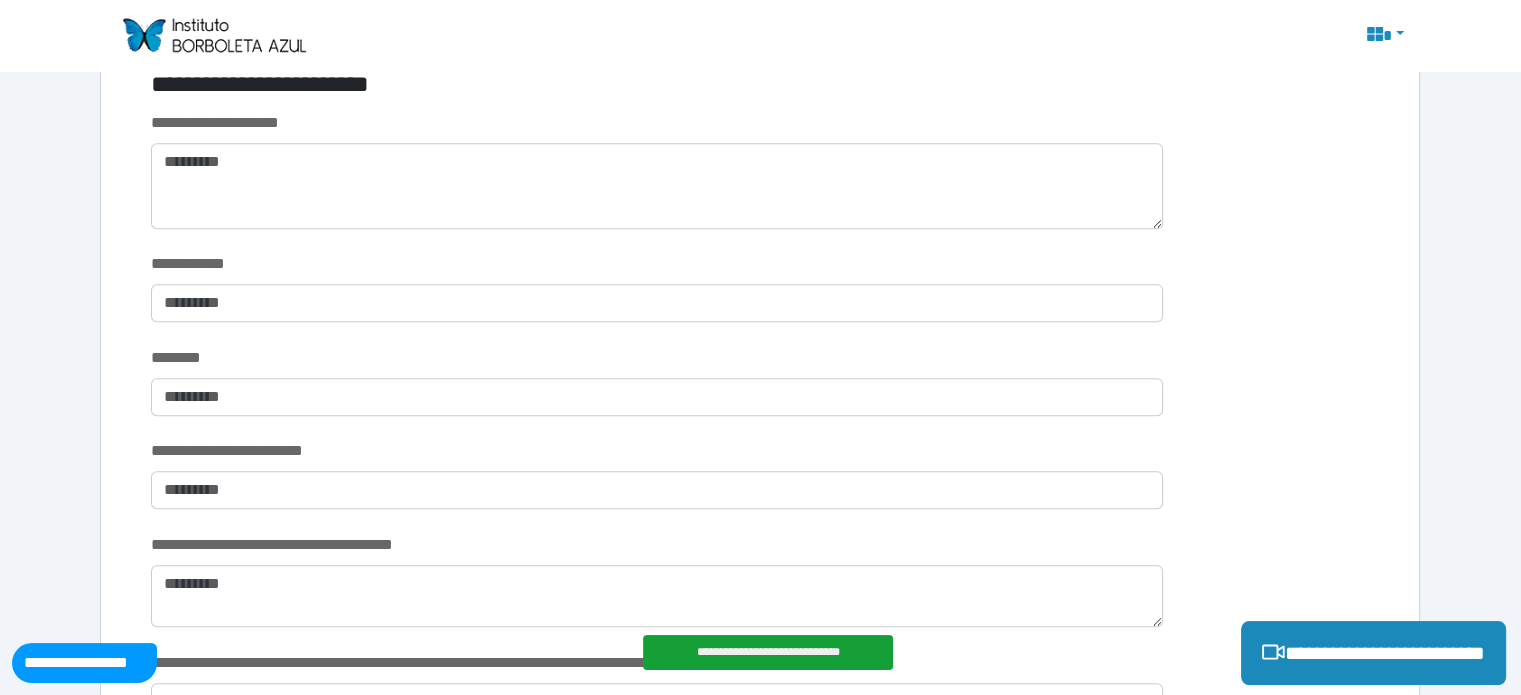 scroll, scrollTop: 1492, scrollLeft: 0, axis: vertical 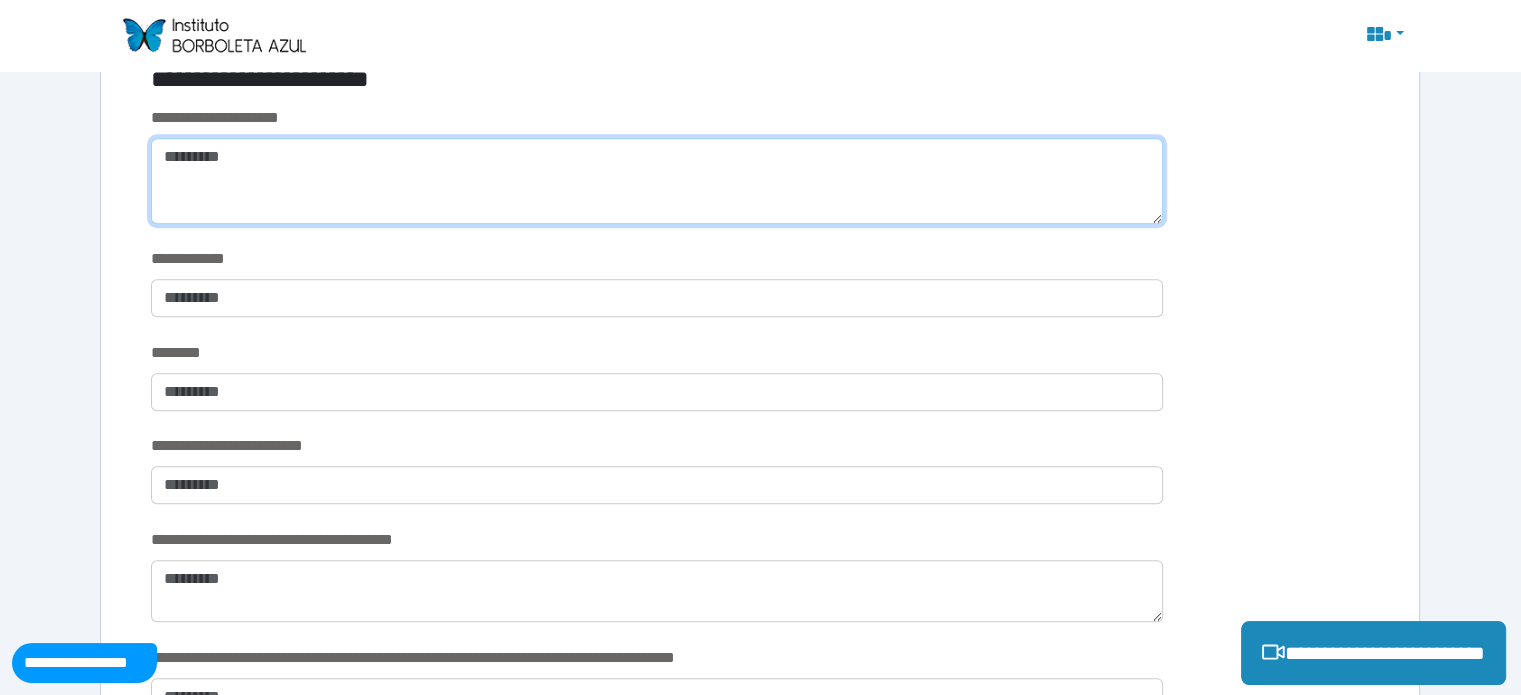 click at bounding box center [656, 181] 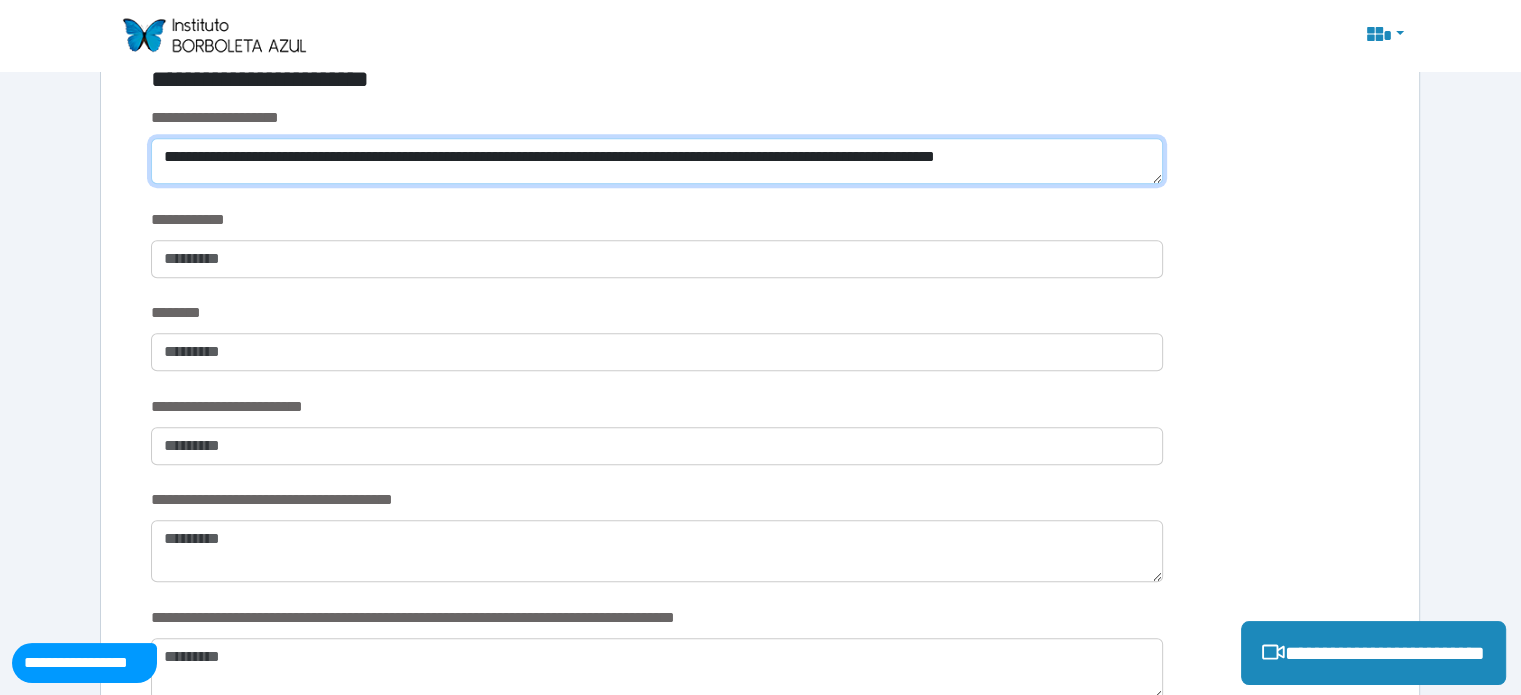 click on "**********" at bounding box center [656, 161] 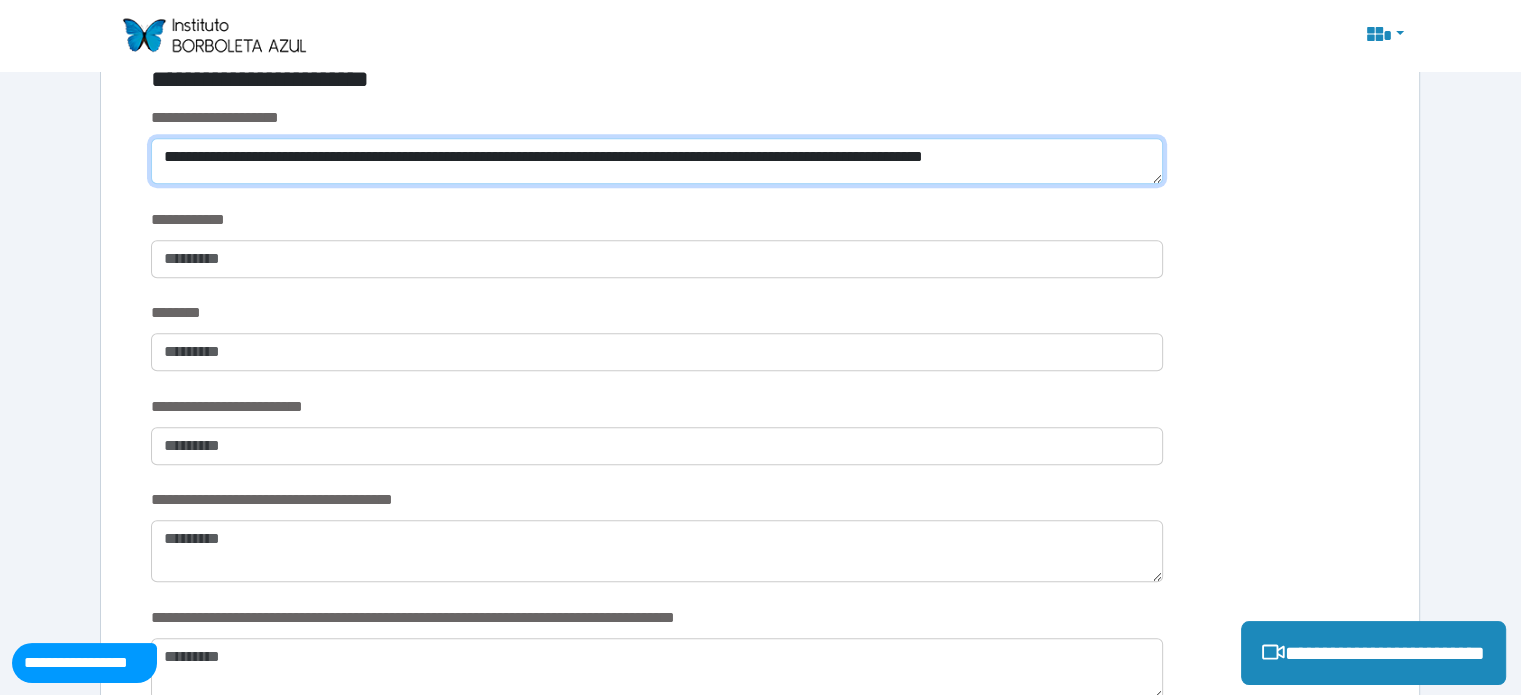 type on "**********" 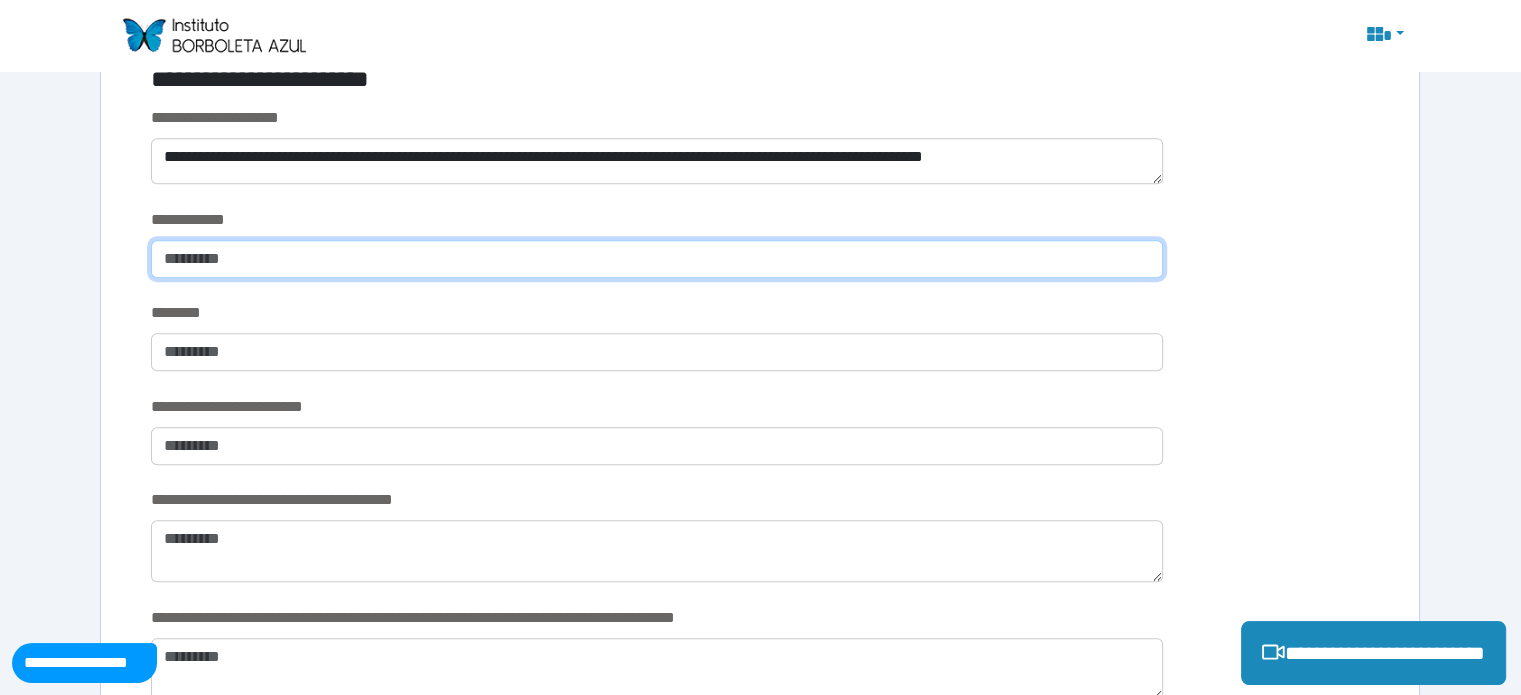 click at bounding box center [656, 259] 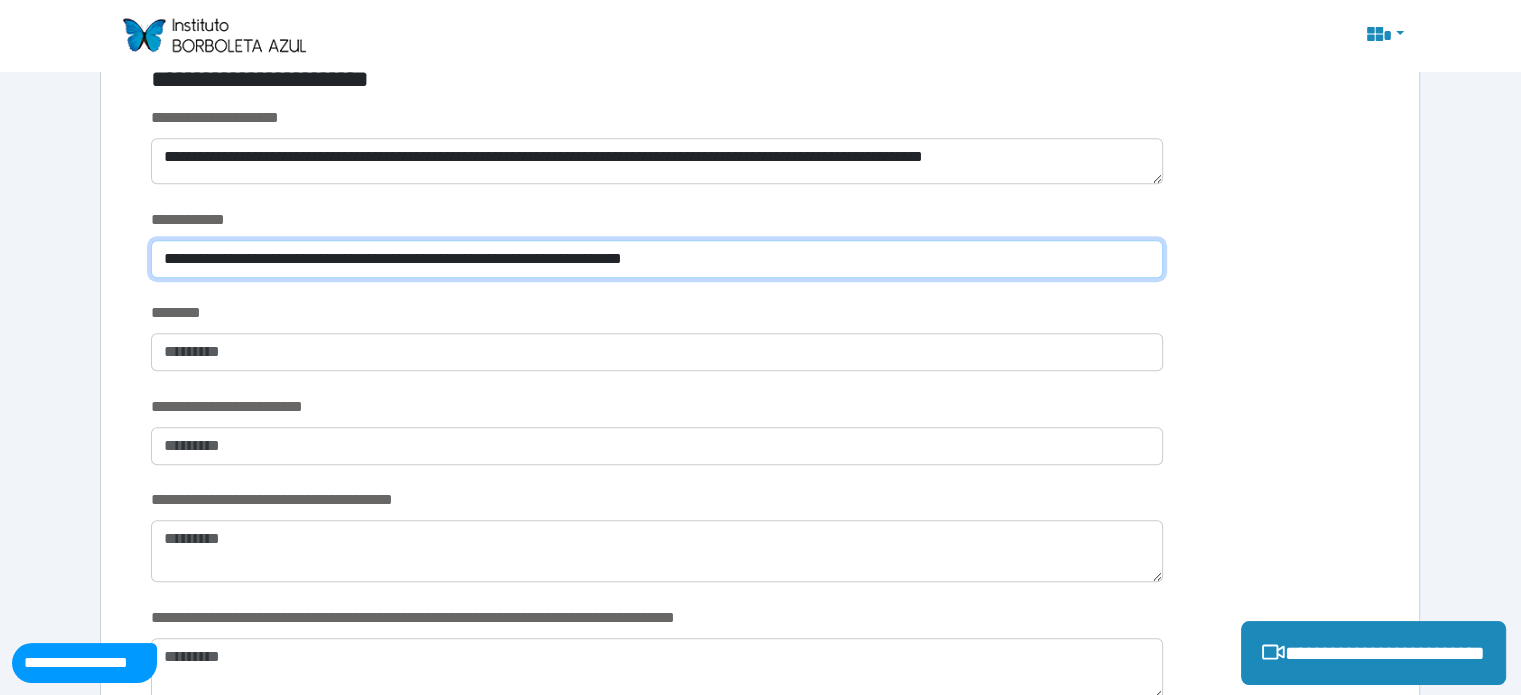 type on "**********" 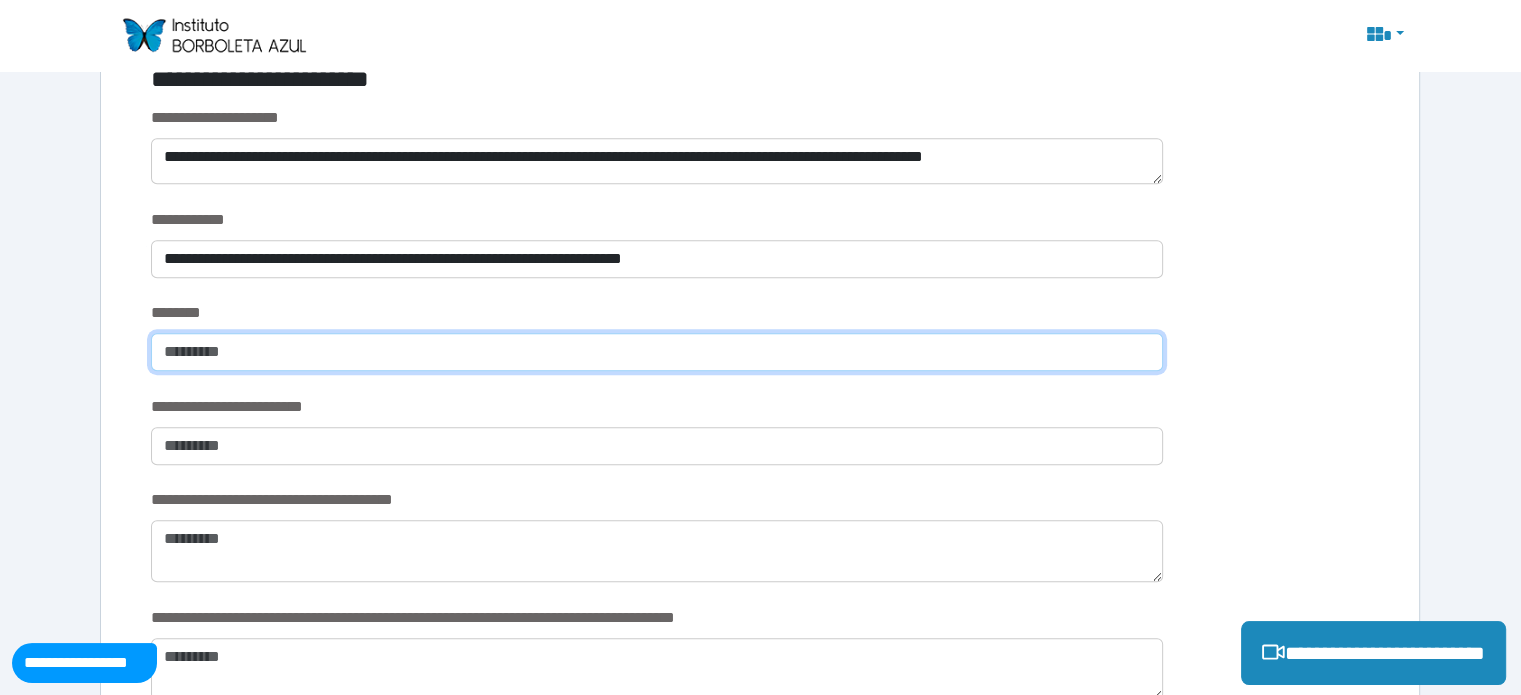 click at bounding box center (656, 352) 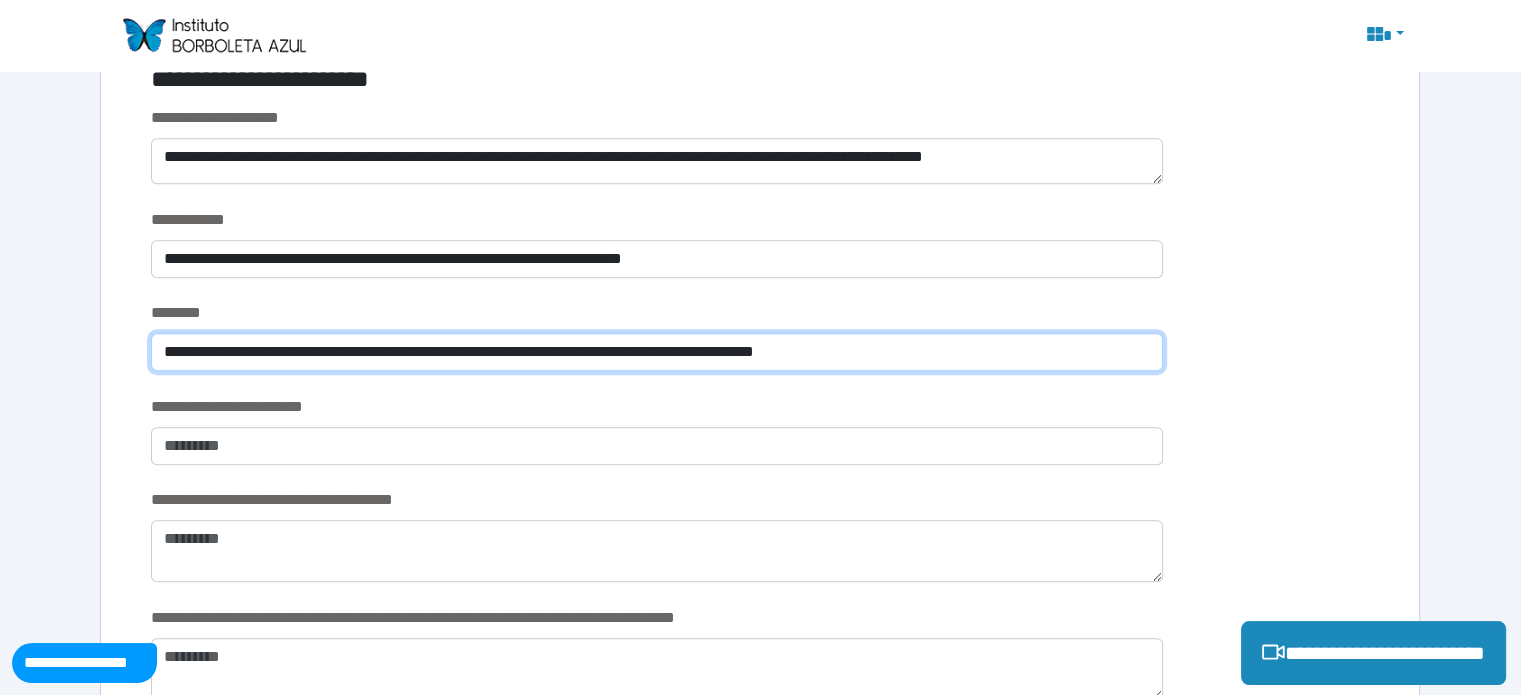 type on "**********" 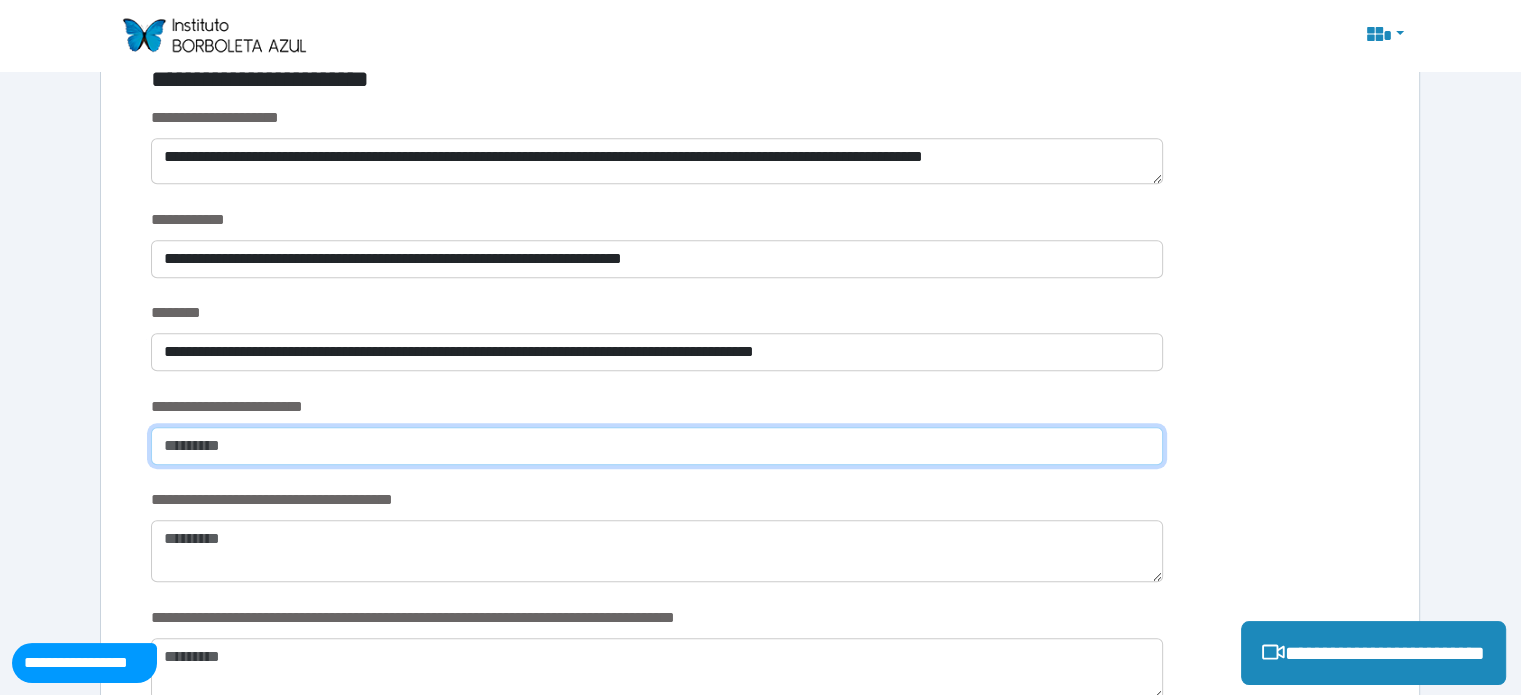 click at bounding box center [656, 446] 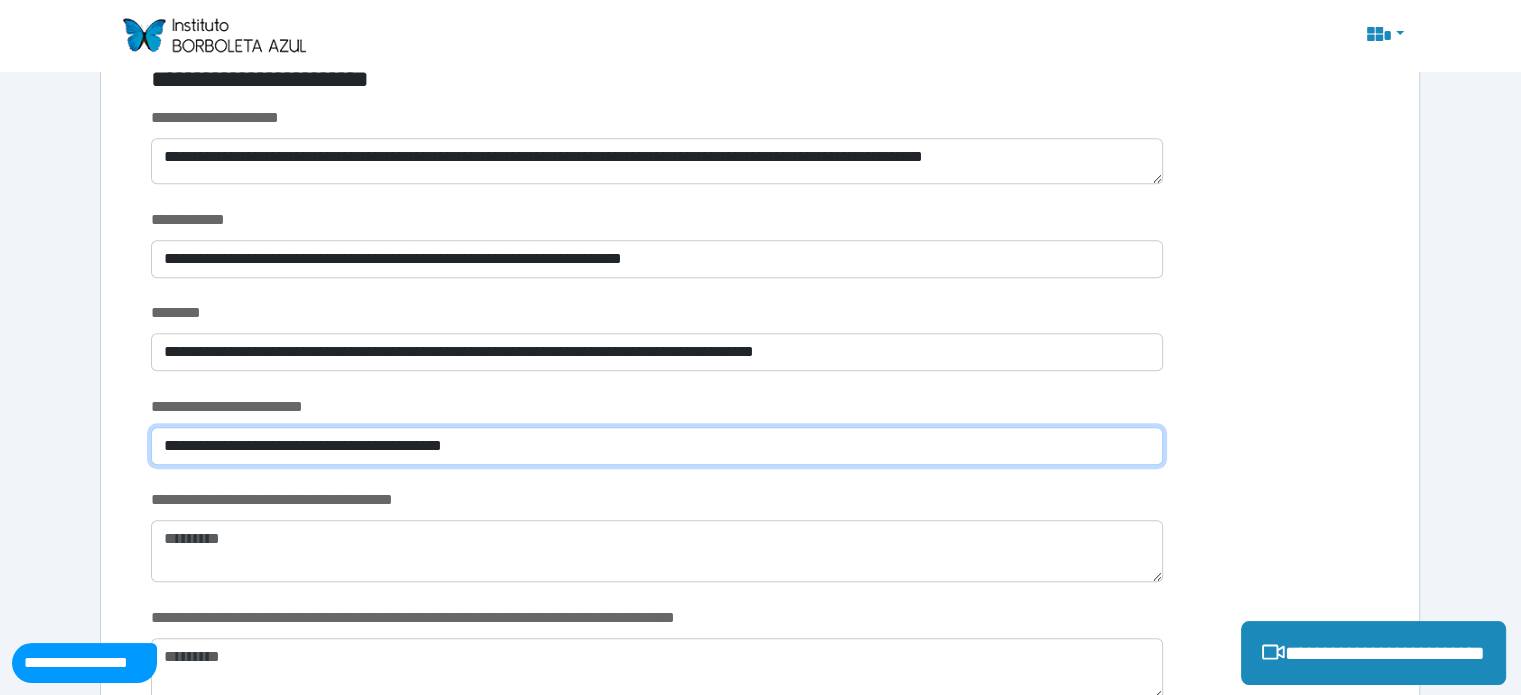 type on "**********" 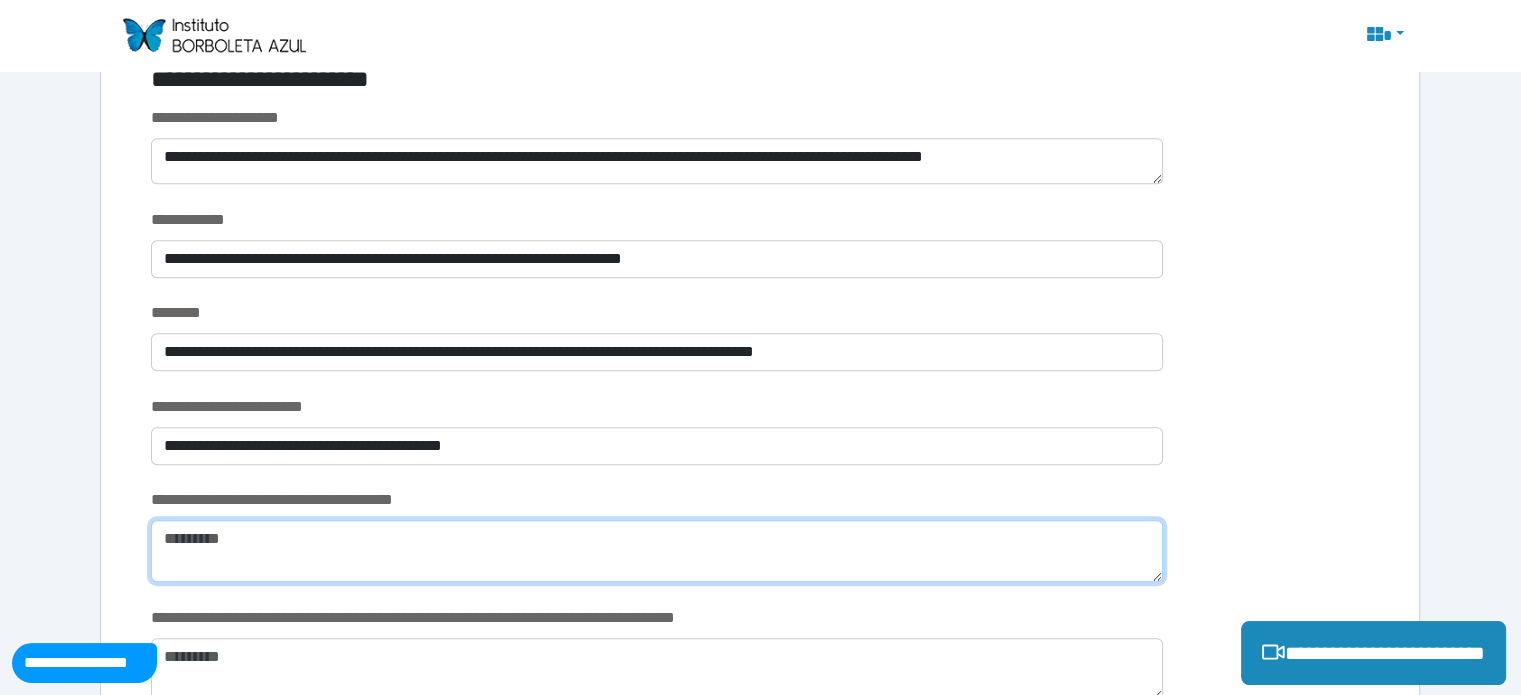 click at bounding box center [656, 551] 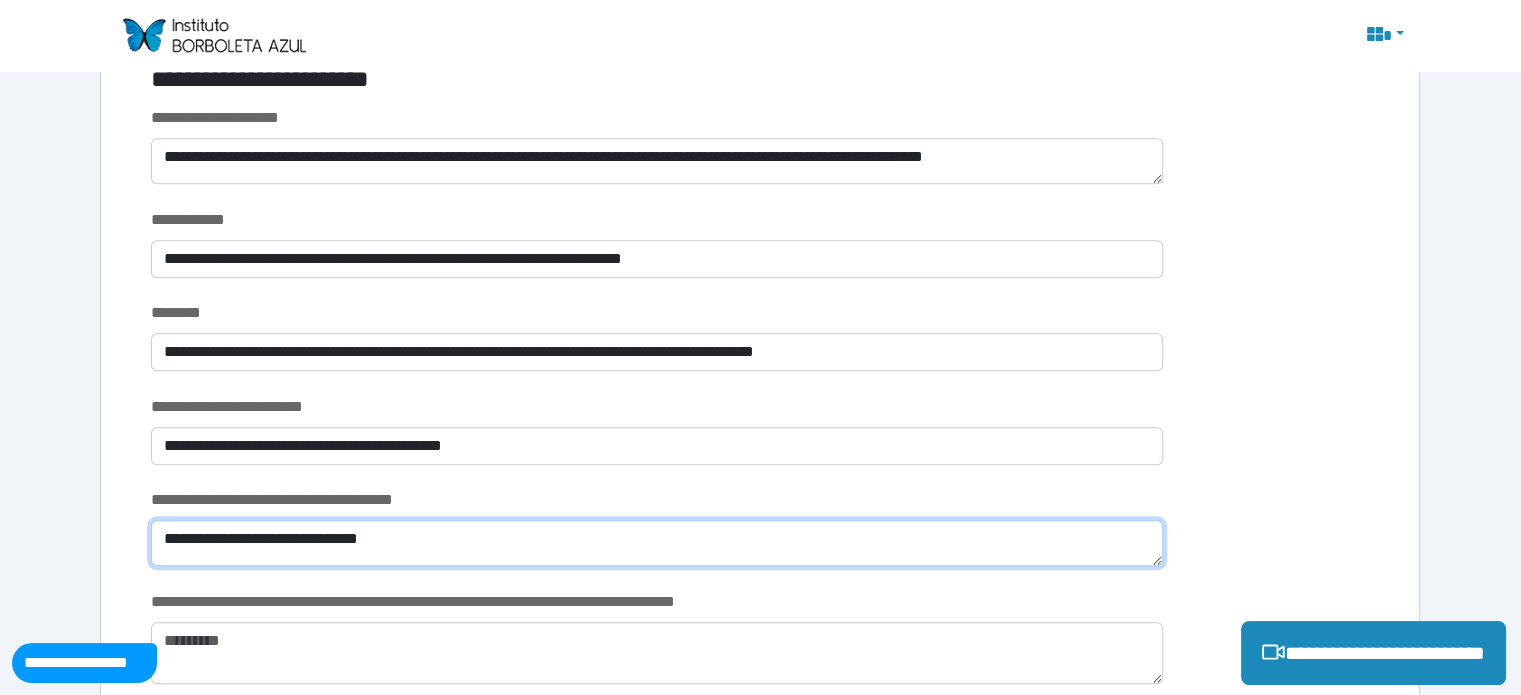 type on "**********" 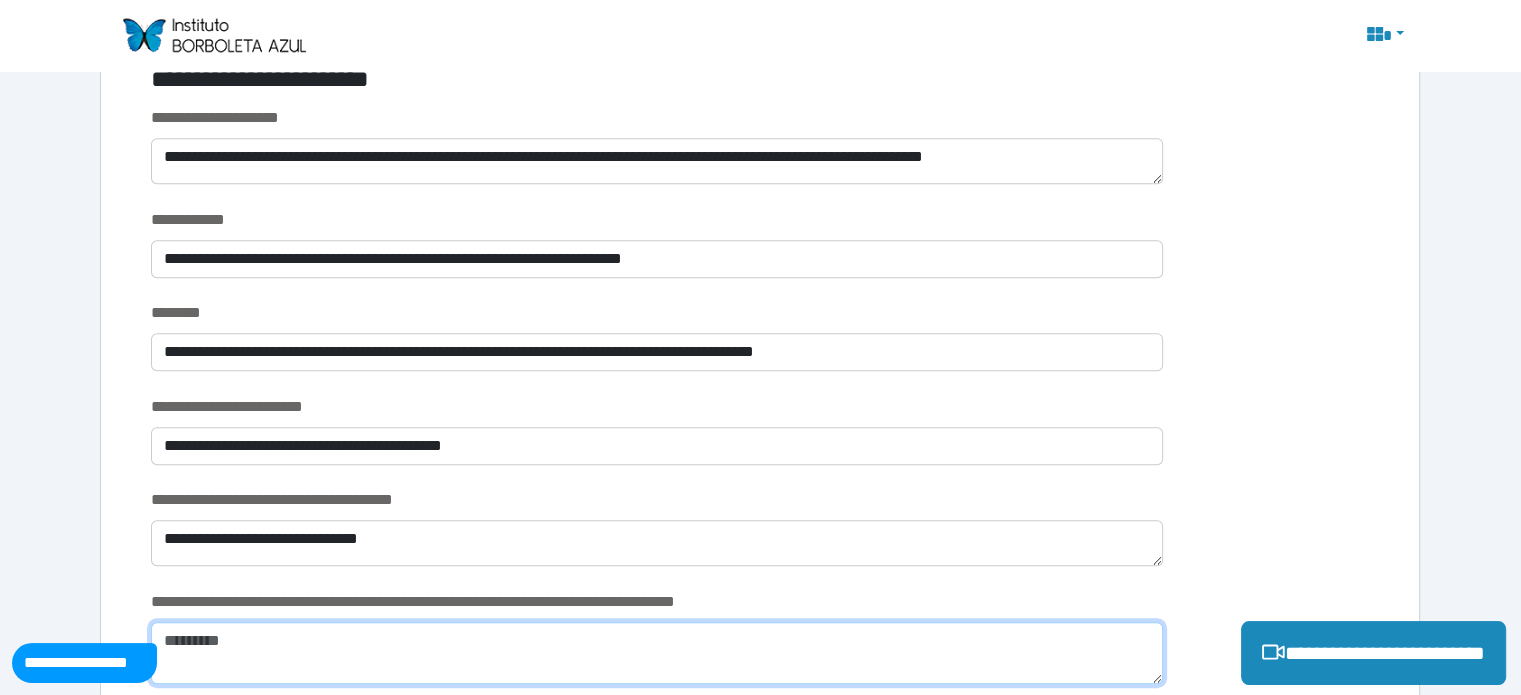click at bounding box center (656, 653) 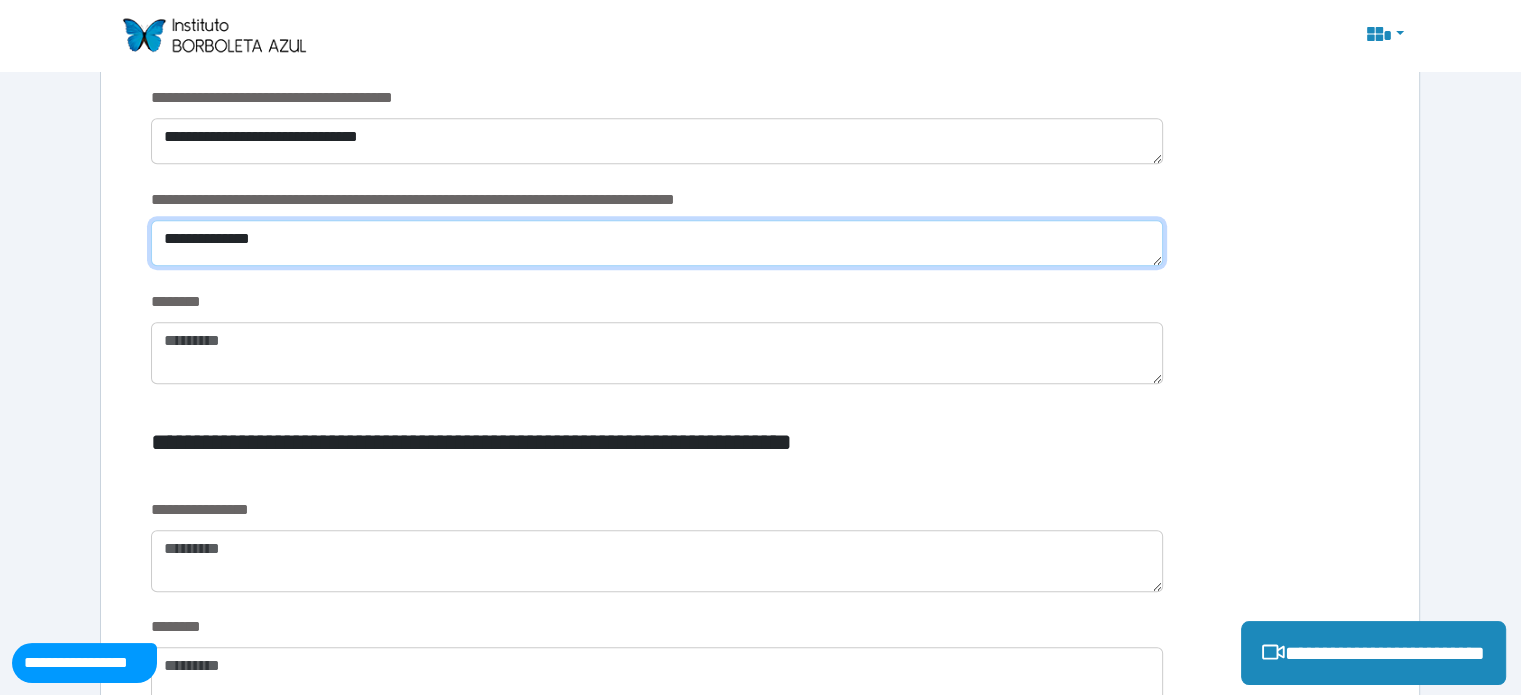 scroll, scrollTop: 1900, scrollLeft: 0, axis: vertical 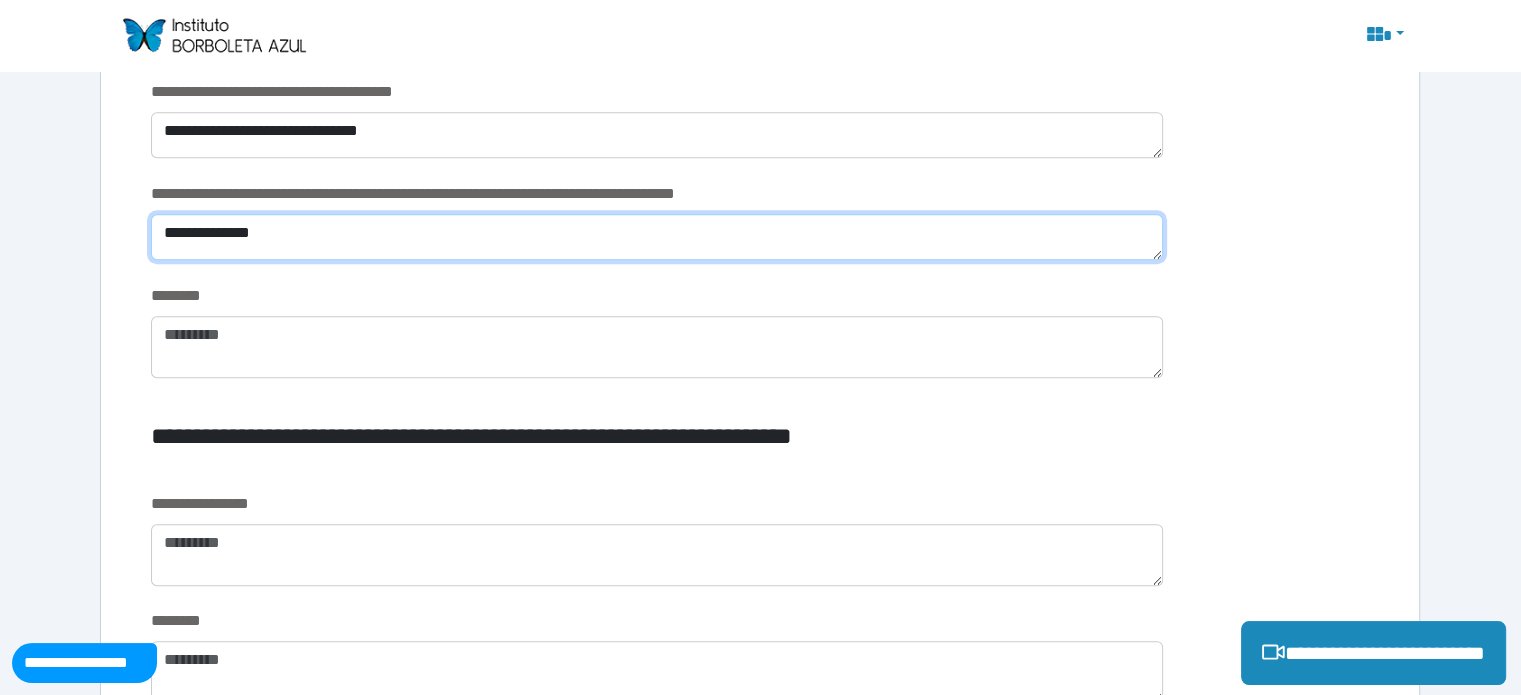 type on "**********" 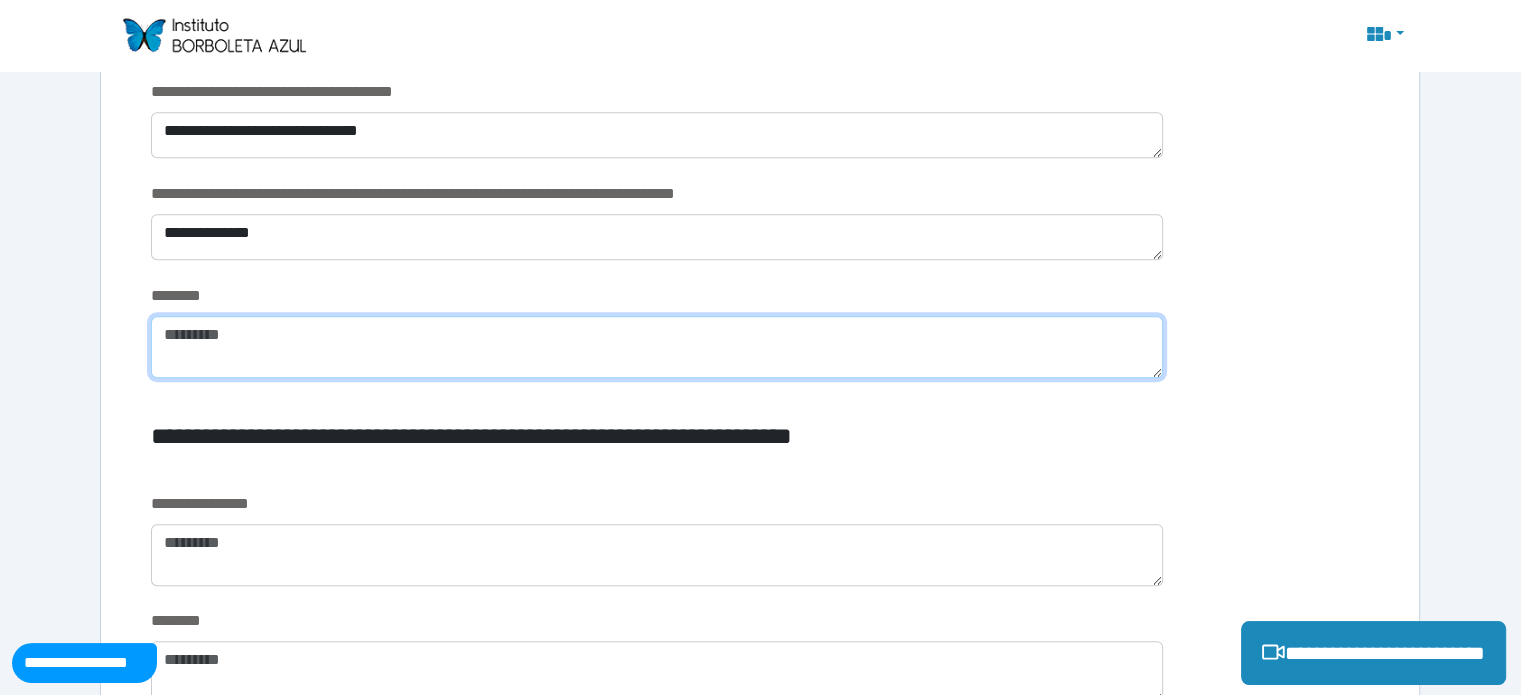 click at bounding box center (656, 347) 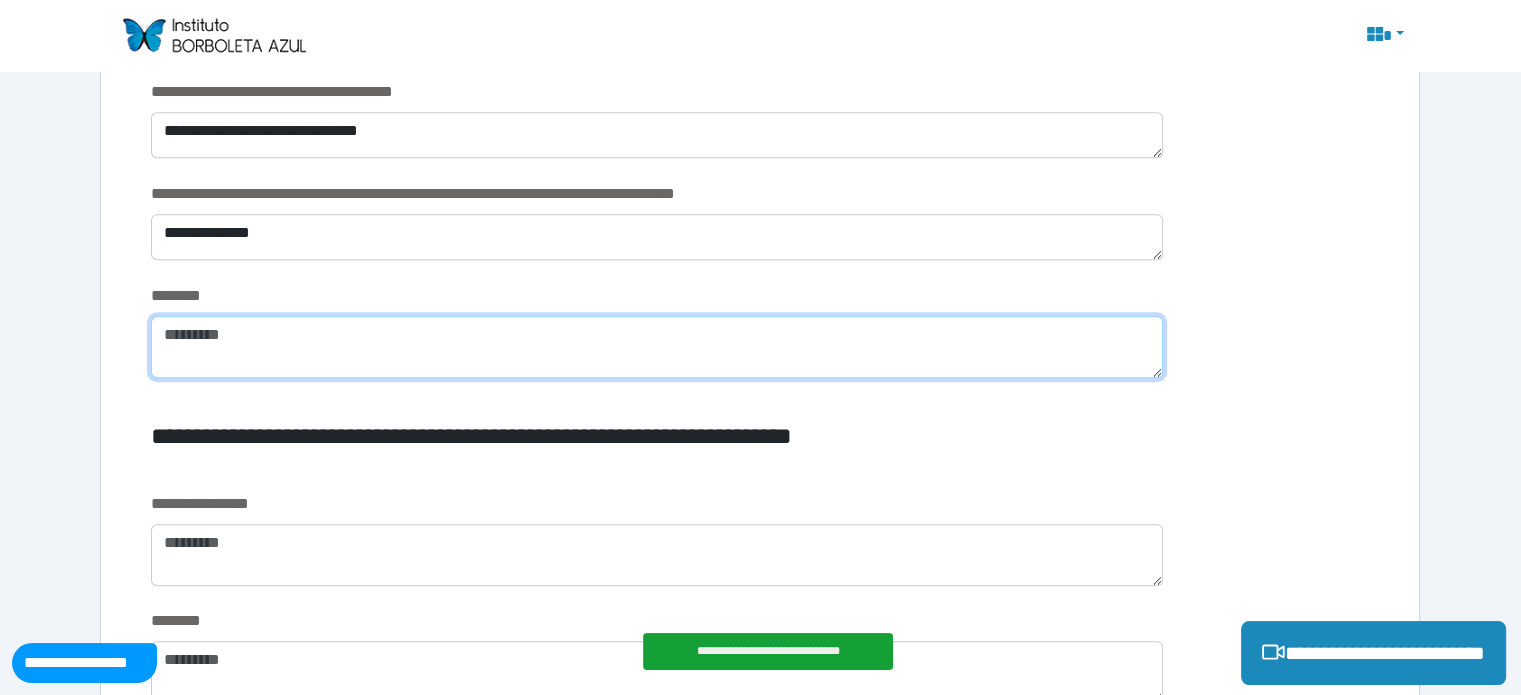 scroll, scrollTop: 2059, scrollLeft: 0, axis: vertical 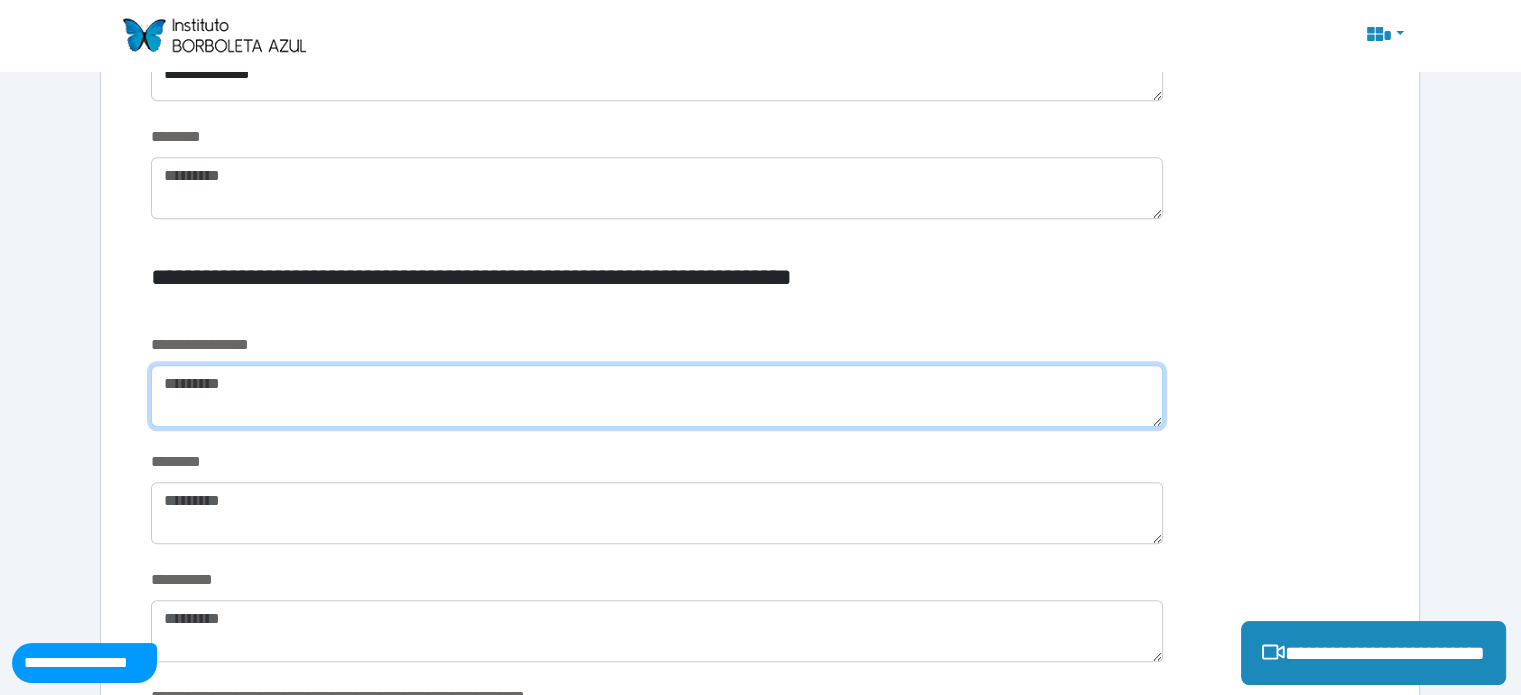 click at bounding box center [656, 396] 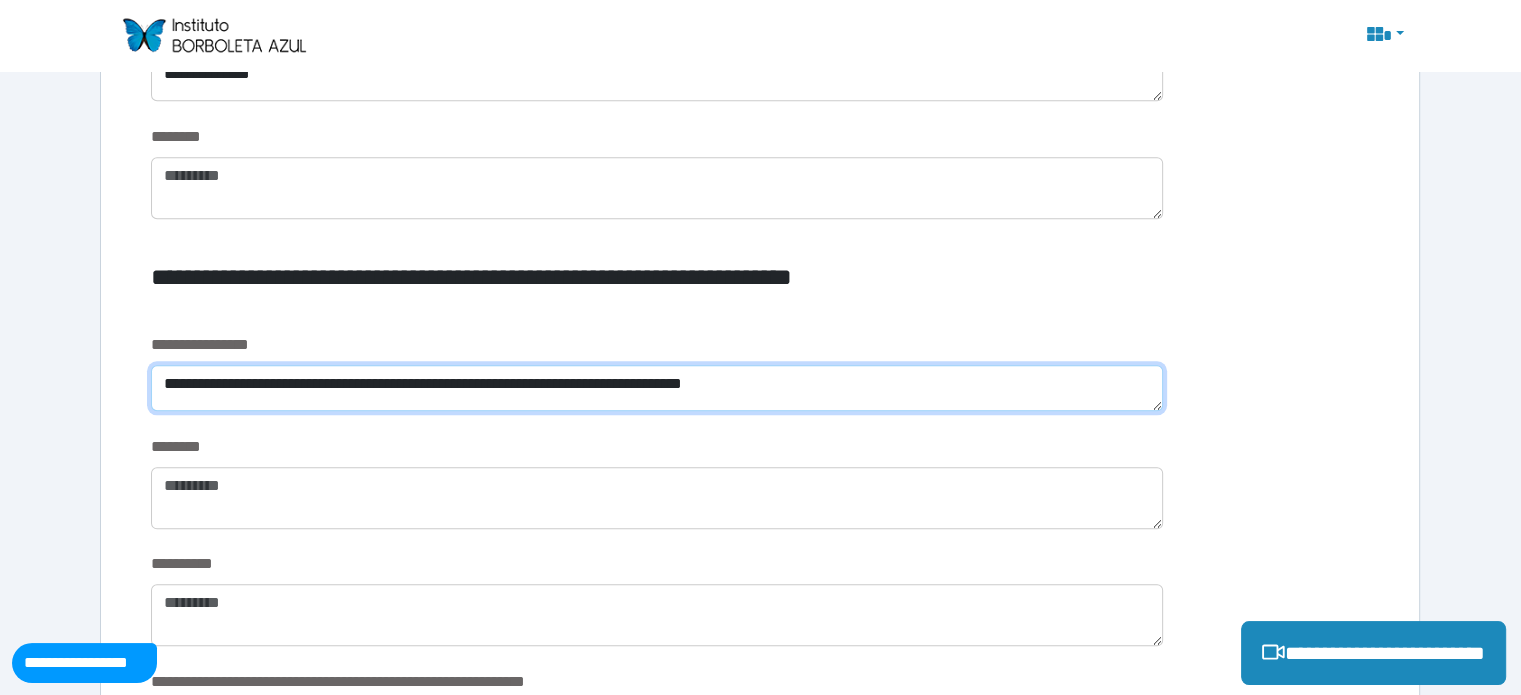 type on "**********" 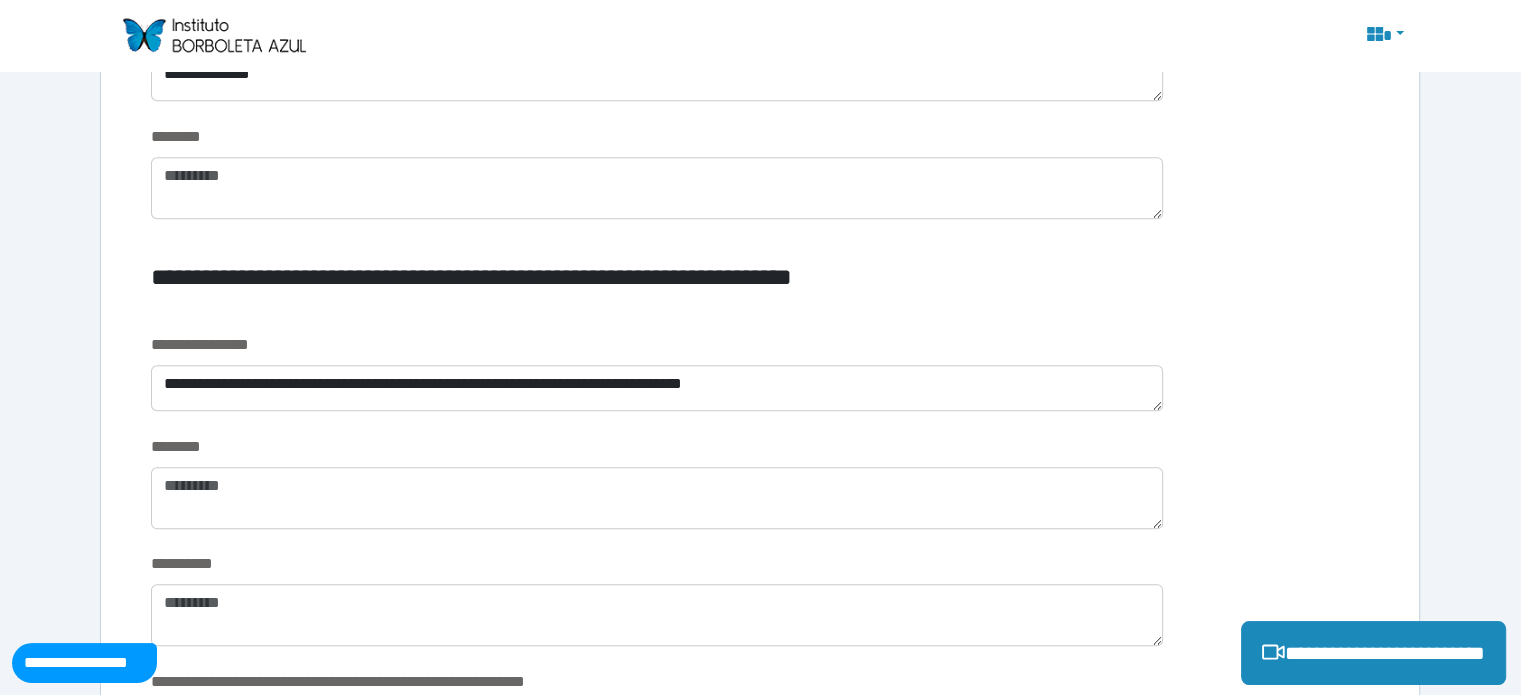 click at bounding box center [1175, 296] 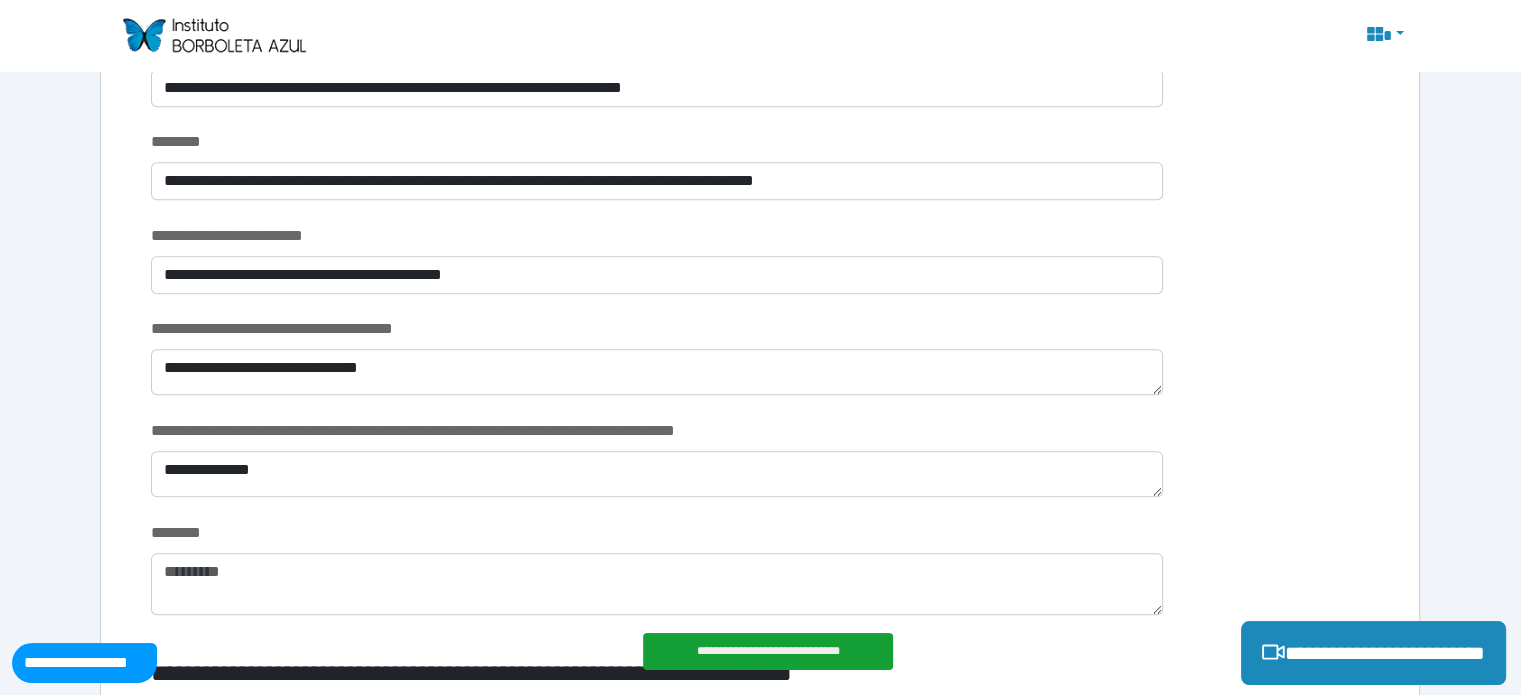 scroll, scrollTop: 1659, scrollLeft: 0, axis: vertical 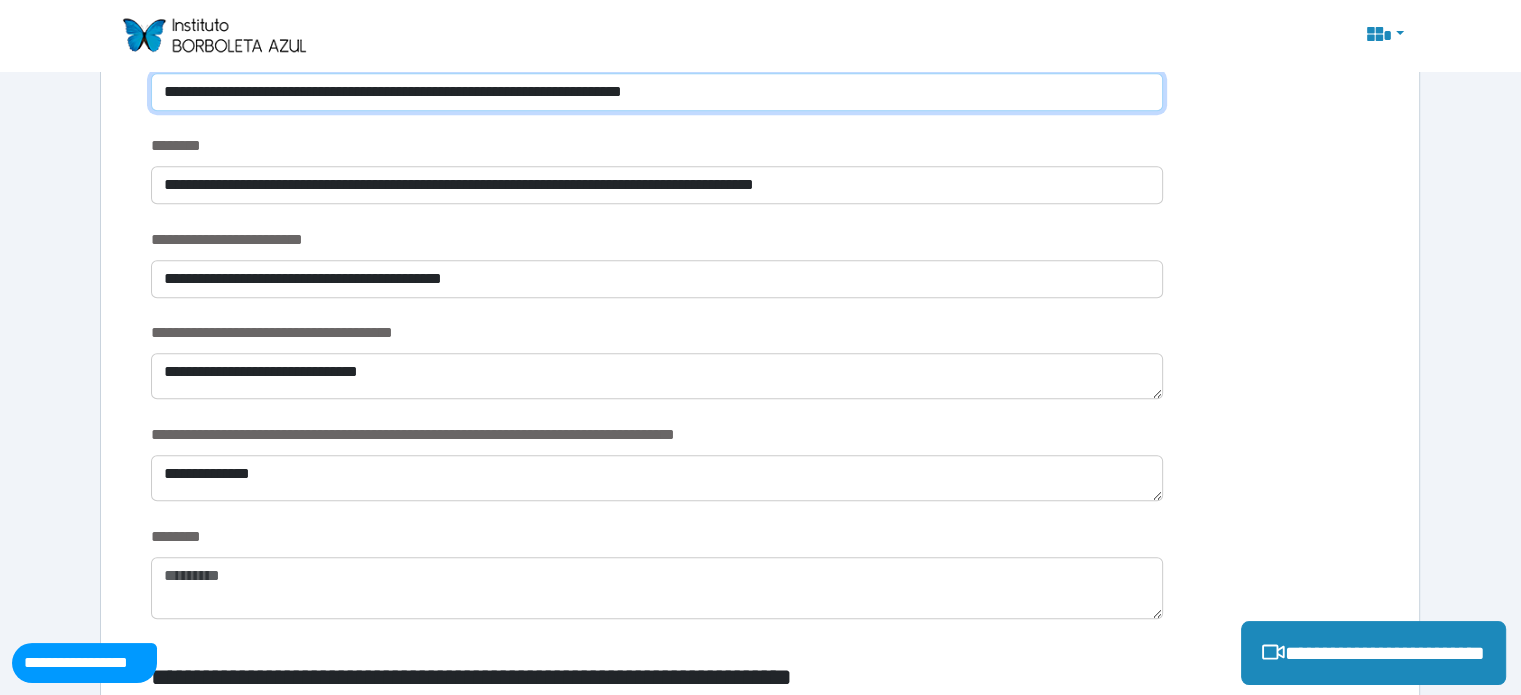 click on "**********" at bounding box center (656, 92) 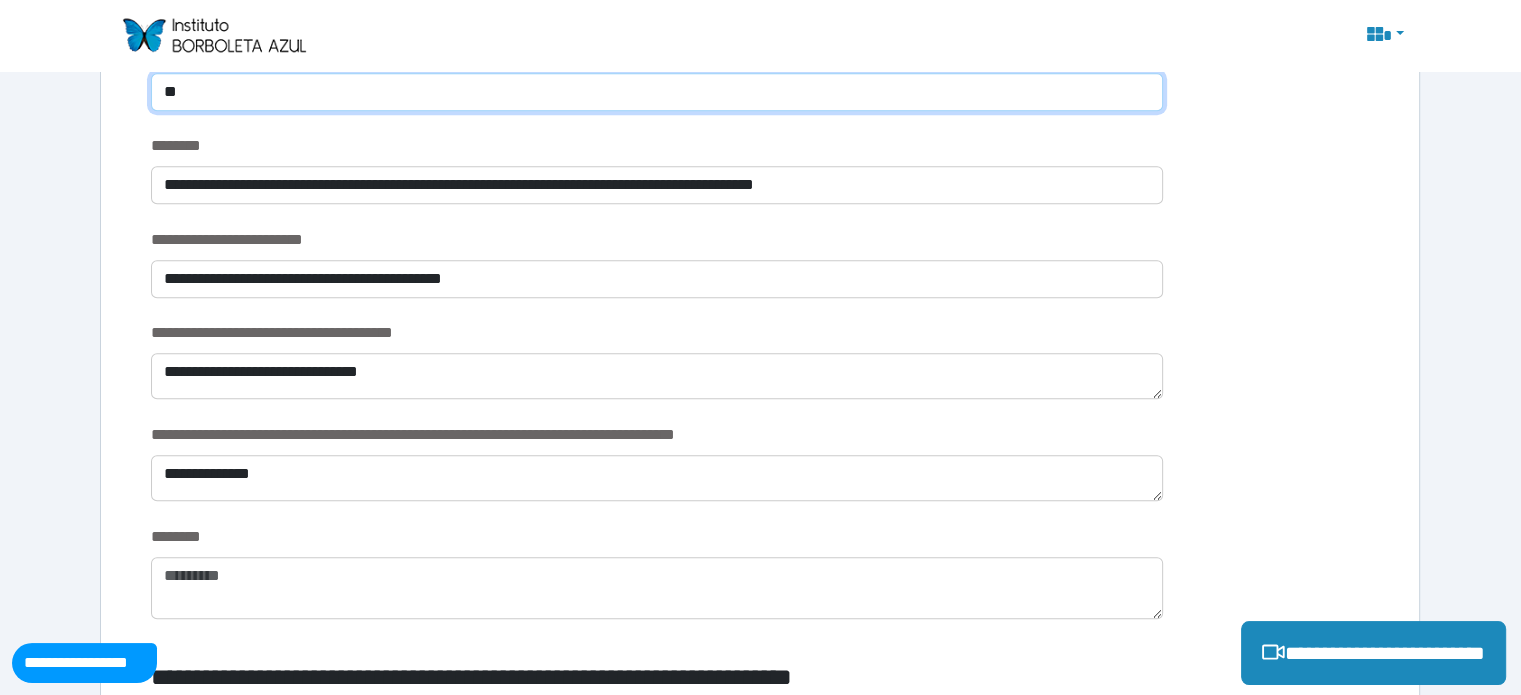 type on "*" 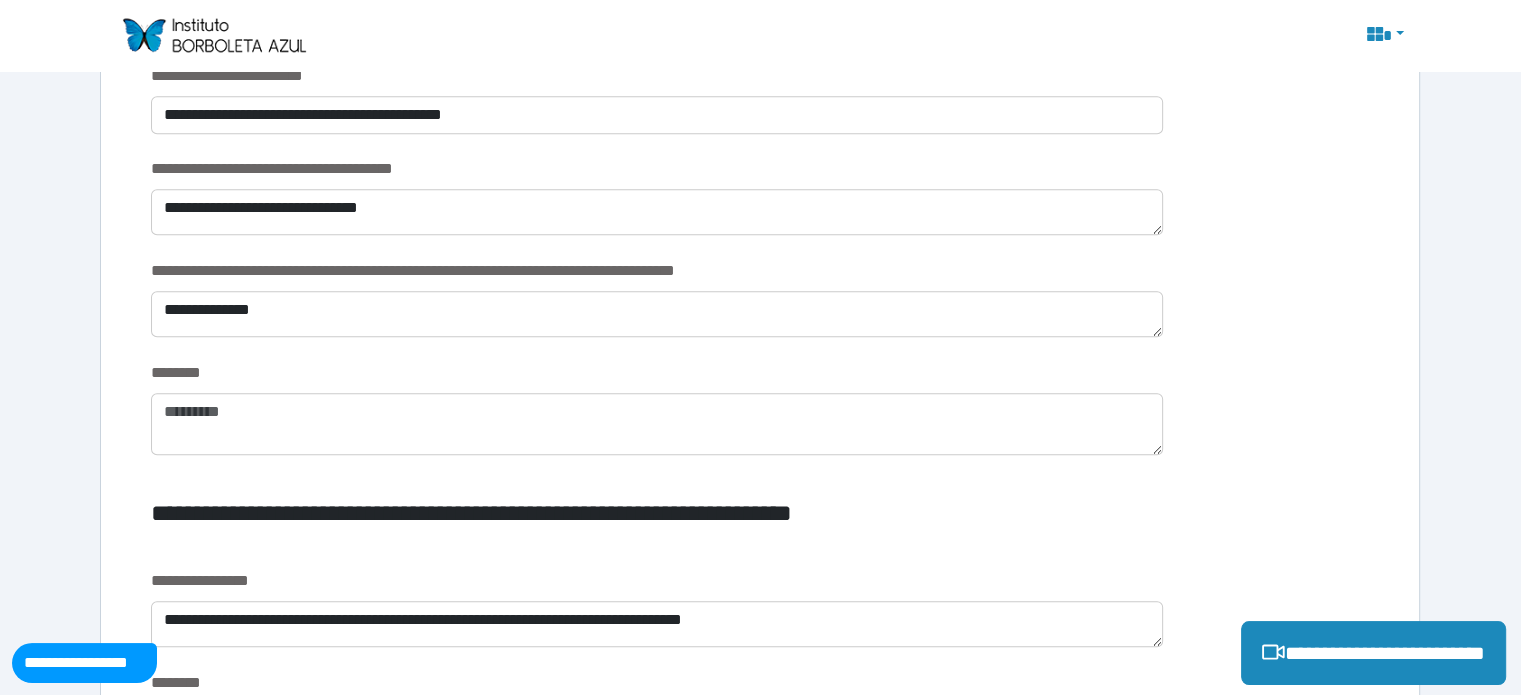 scroll, scrollTop: 1887, scrollLeft: 0, axis: vertical 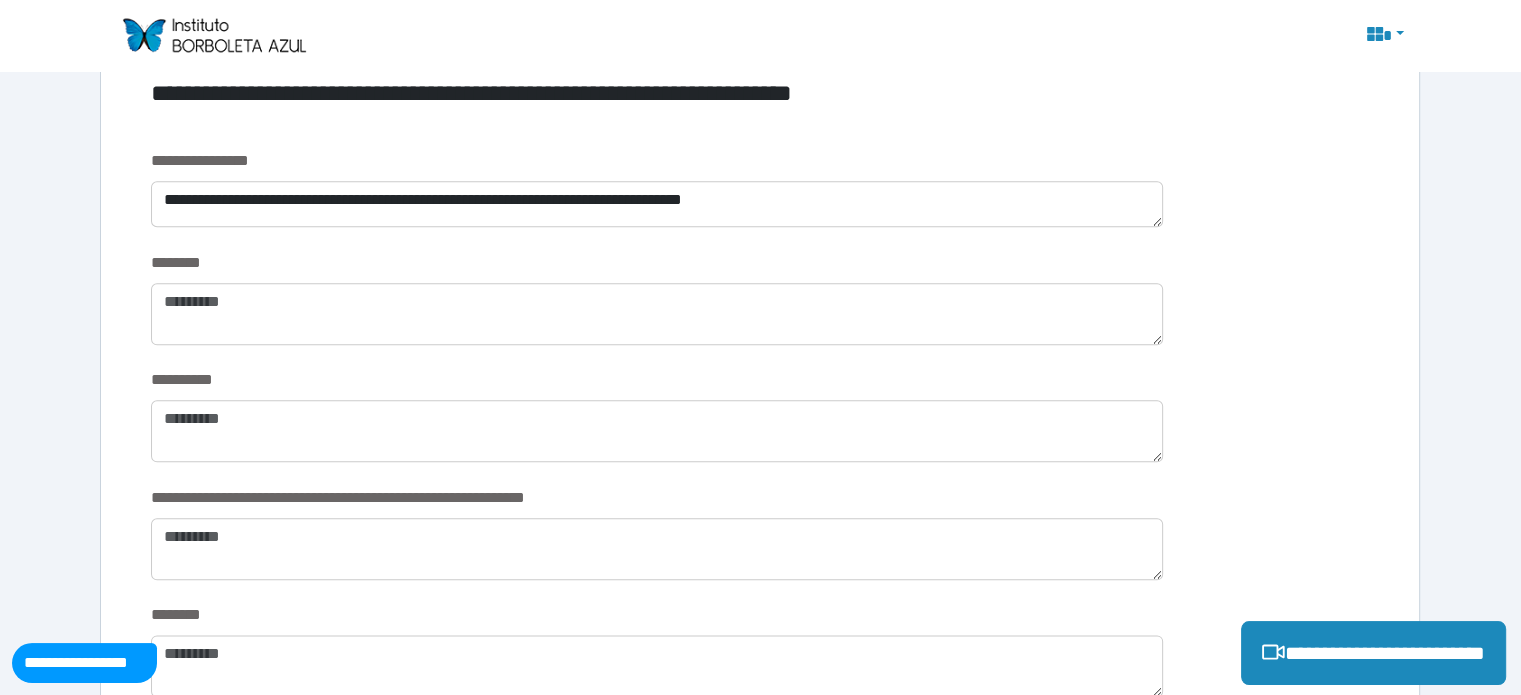 type on "**********" 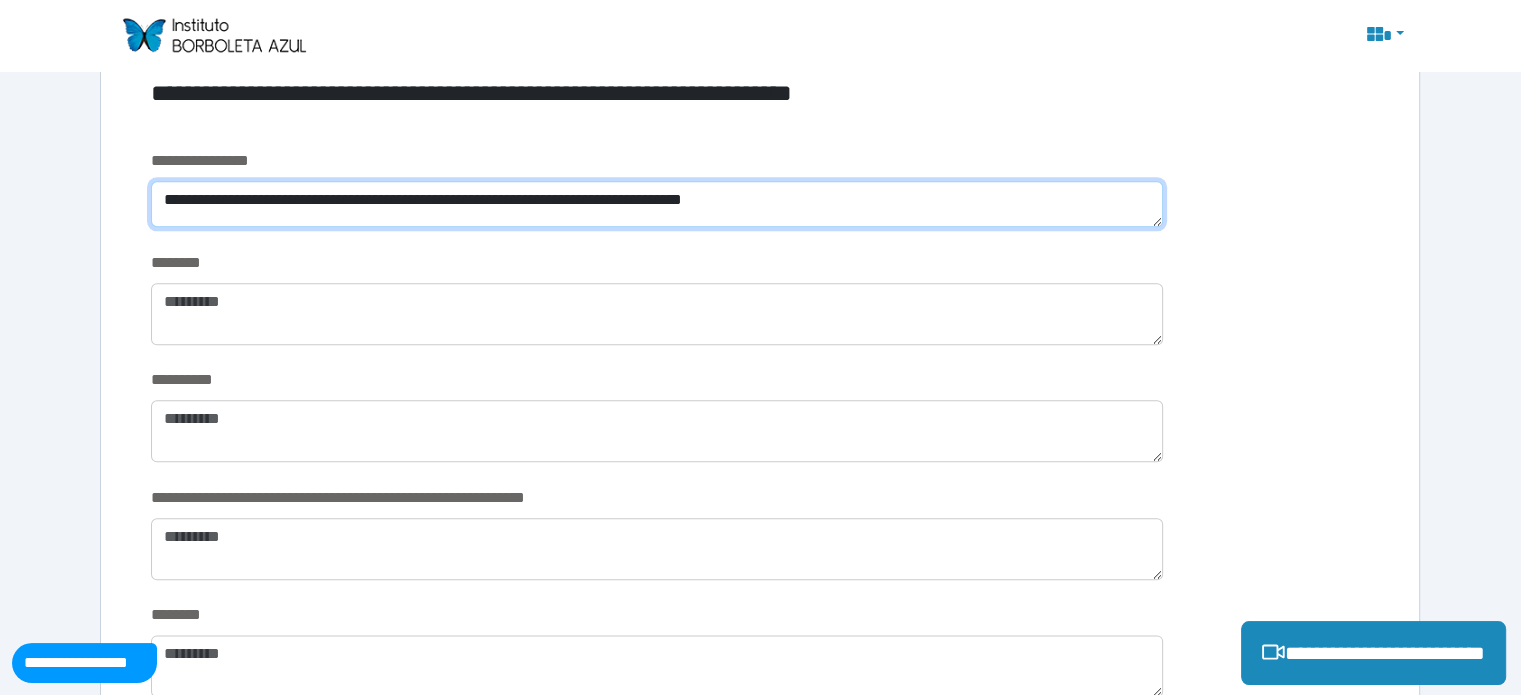 click on "**********" at bounding box center [656, 204] 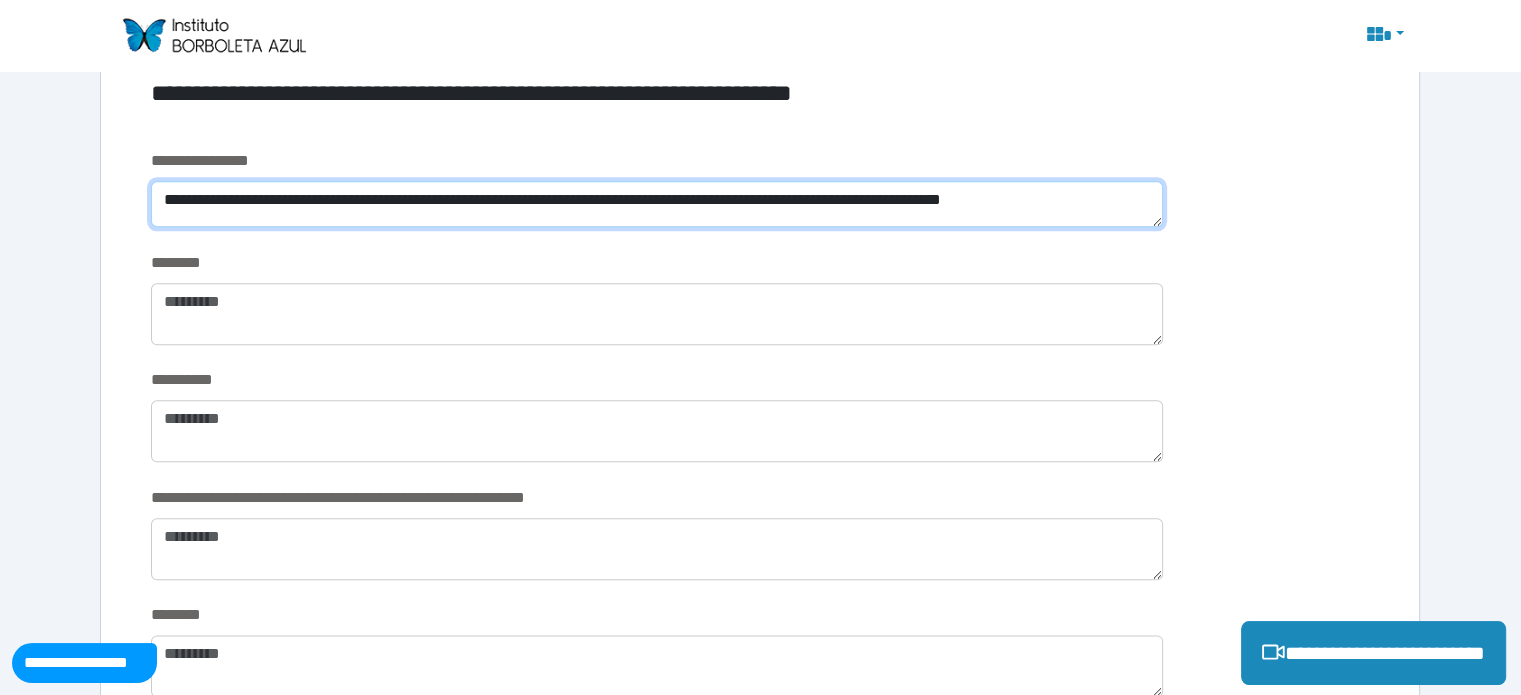 scroll, scrollTop: 0, scrollLeft: 0, axis: both 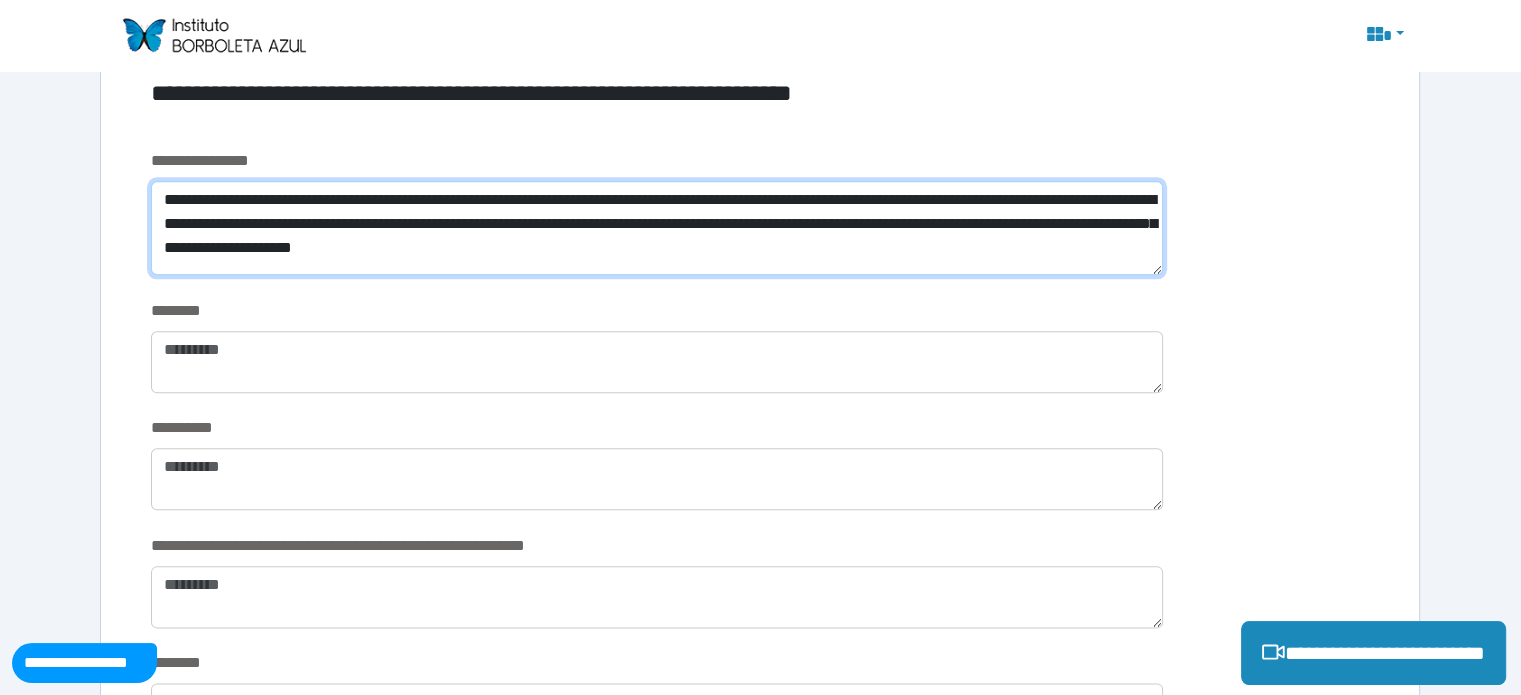 type on "**********" 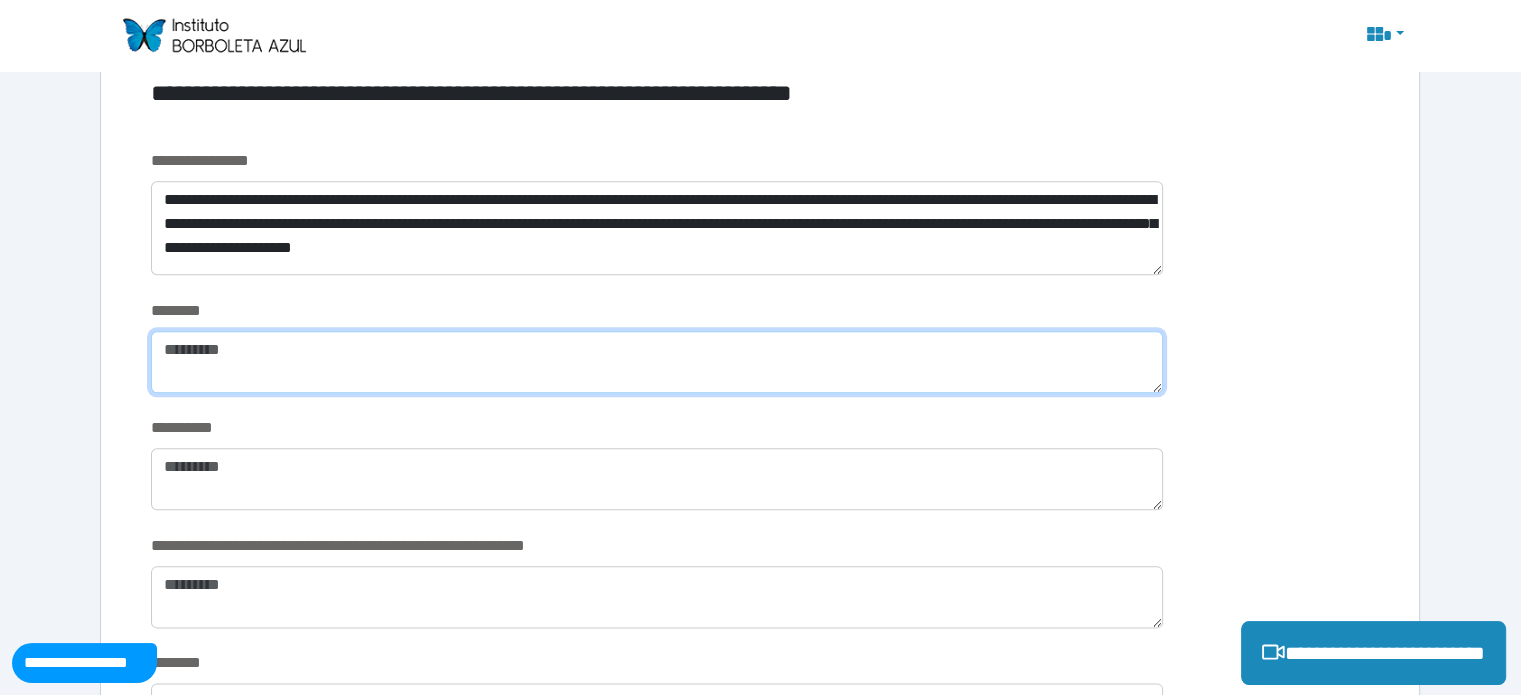 click at bounding box center (656, 362) 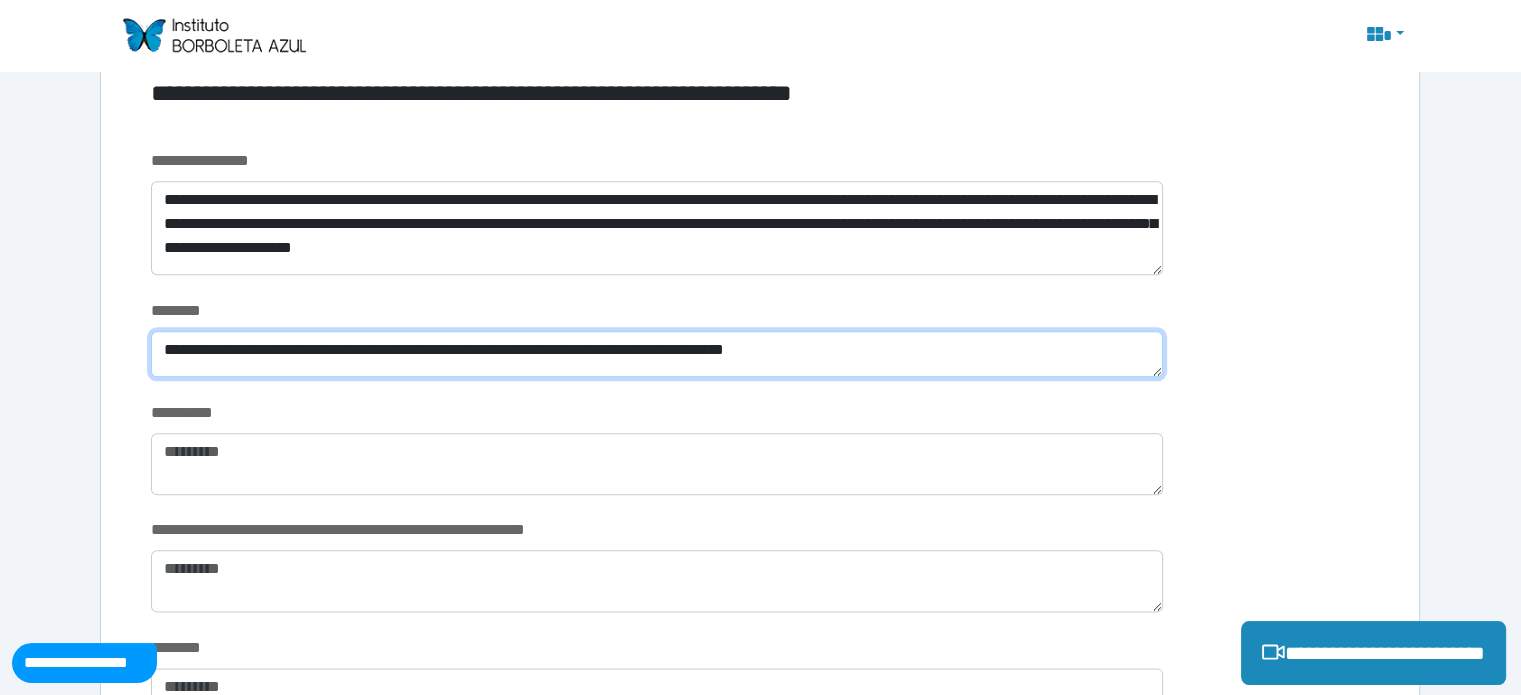 type on "**********" 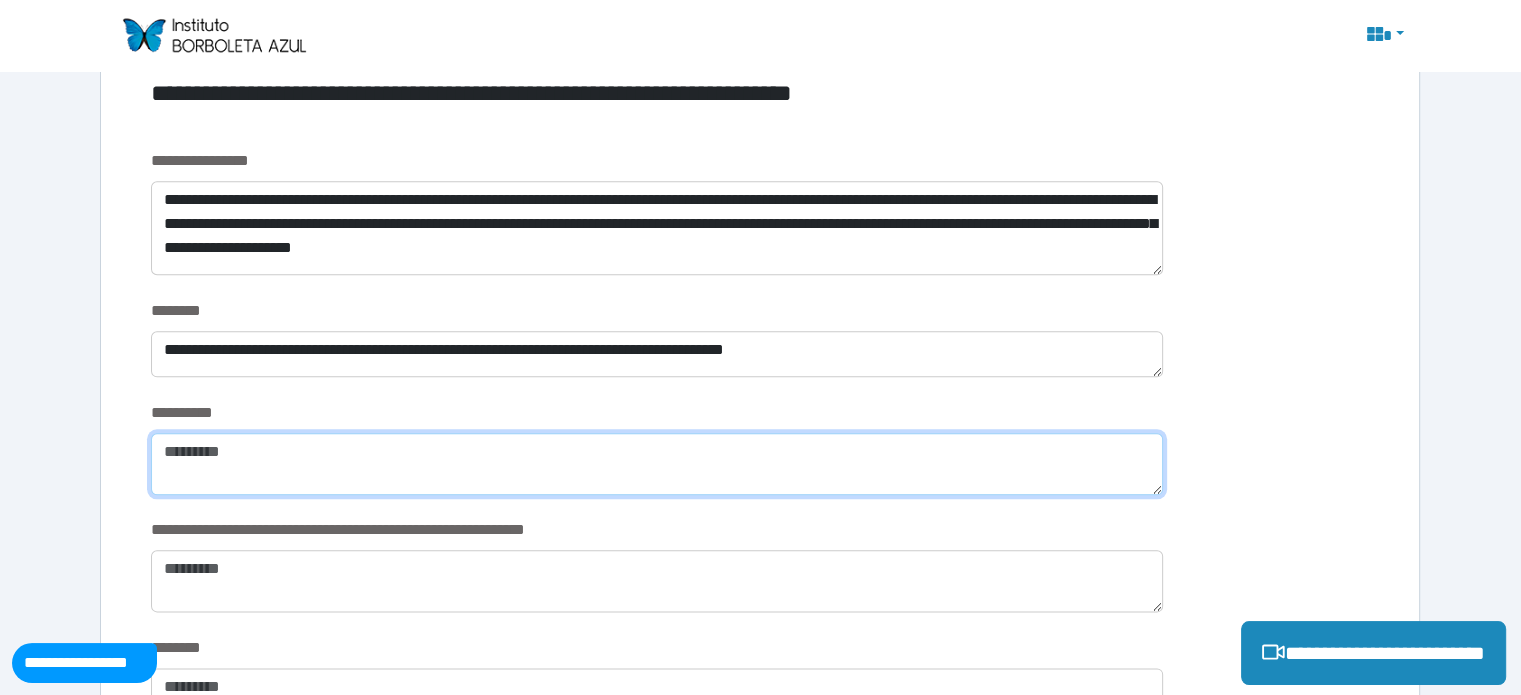 click at bounding box center (656, 464) 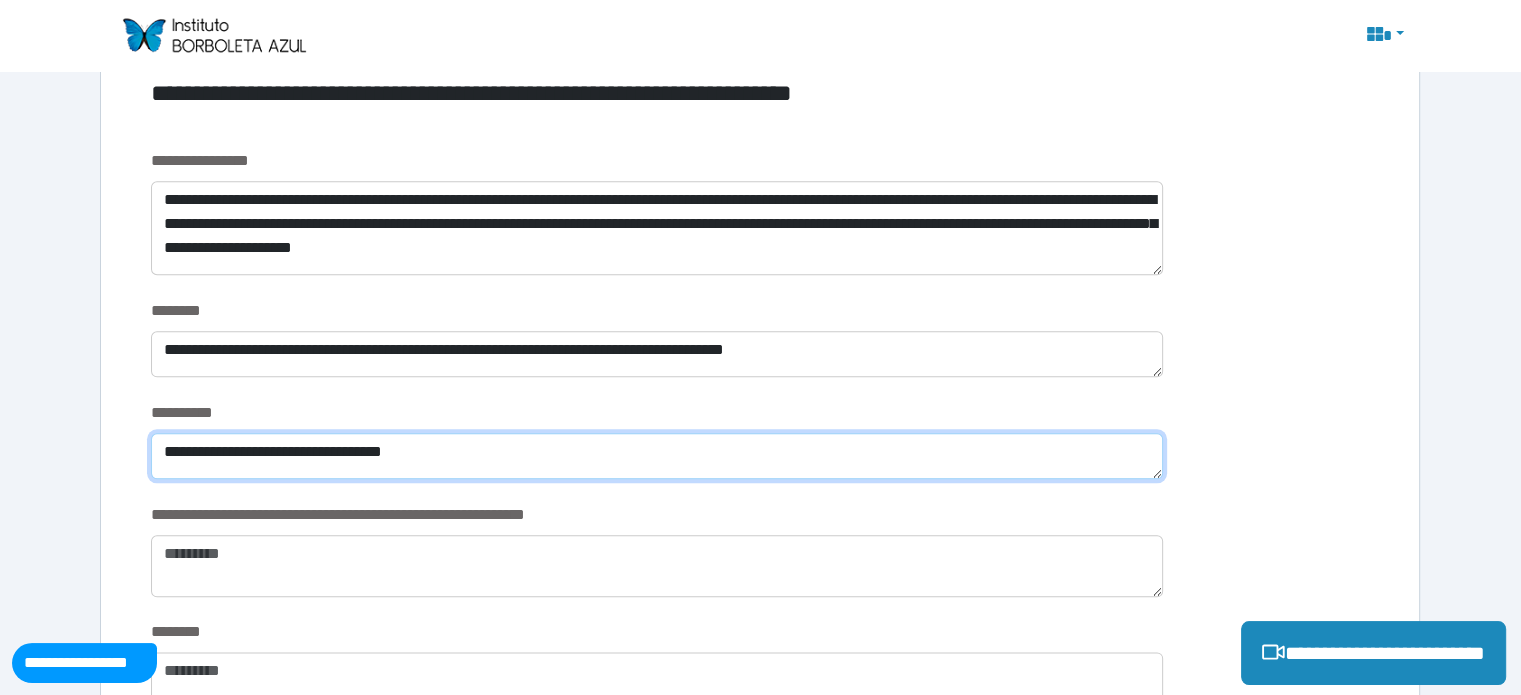type on "**********" 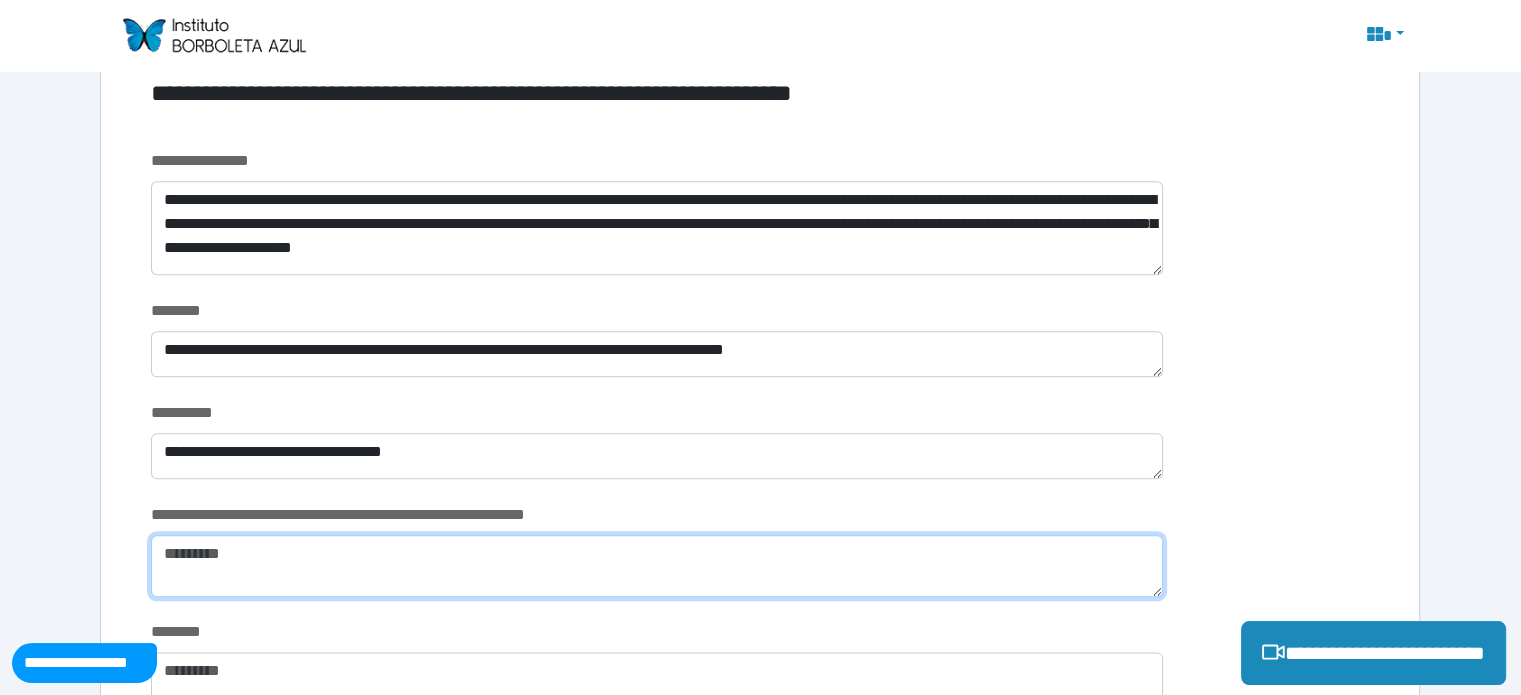 click at bounding box center (656, 566) 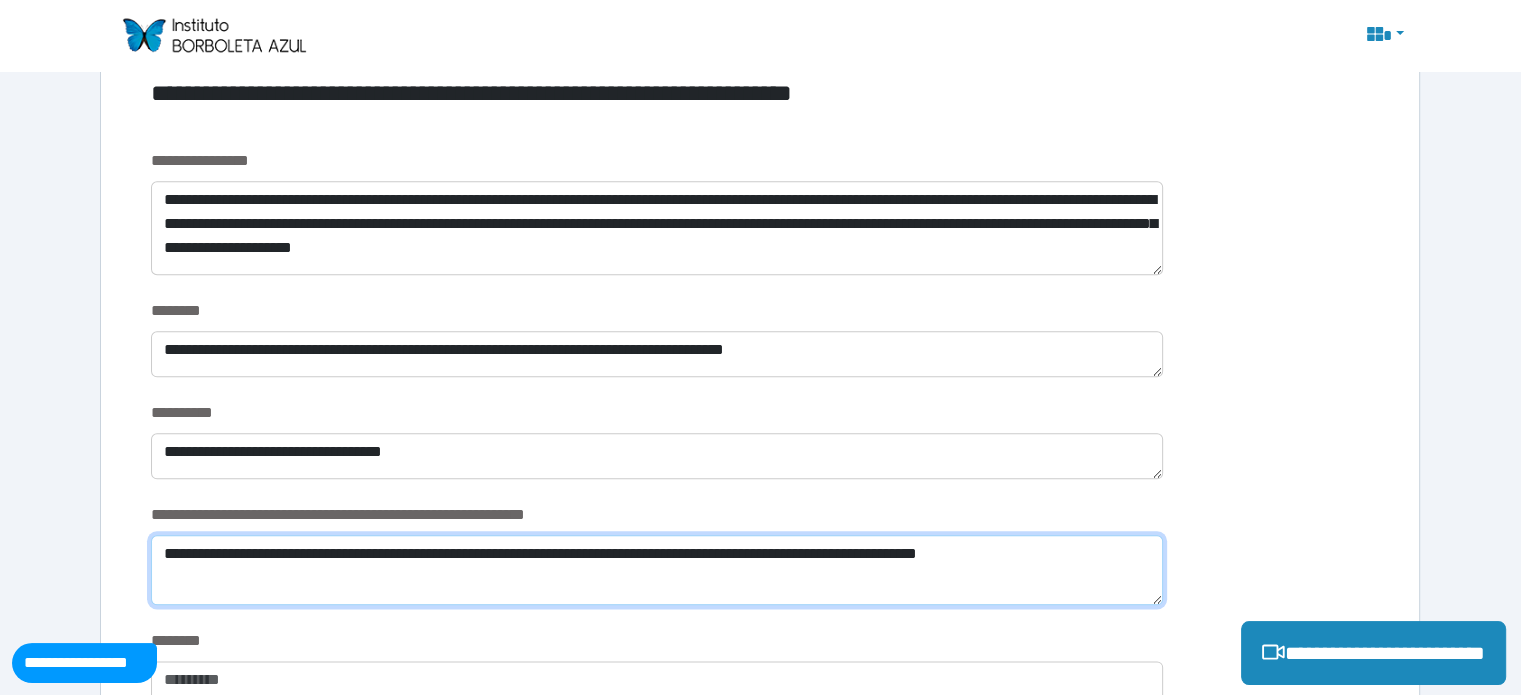 scroll, scrollTop: 0, scrollLeft: 0, axis: both 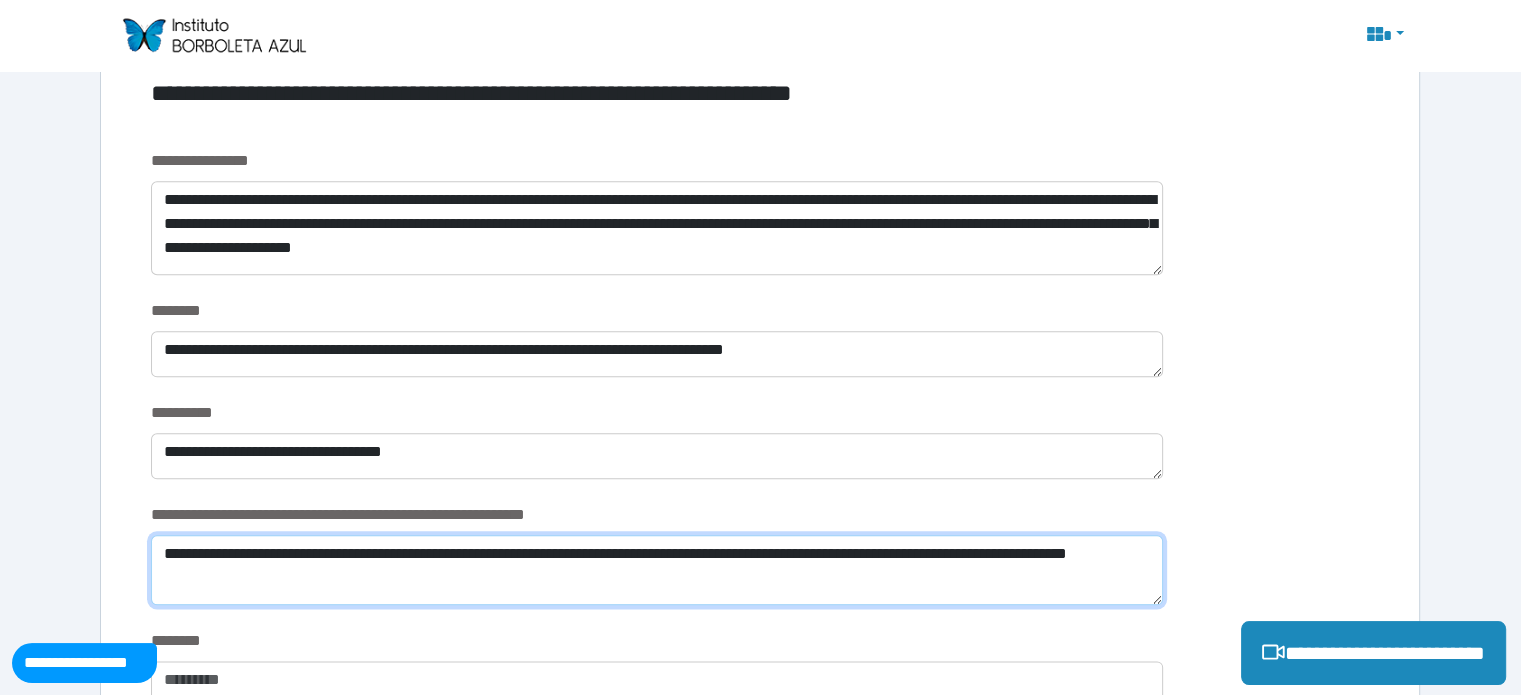 type on "**********" 